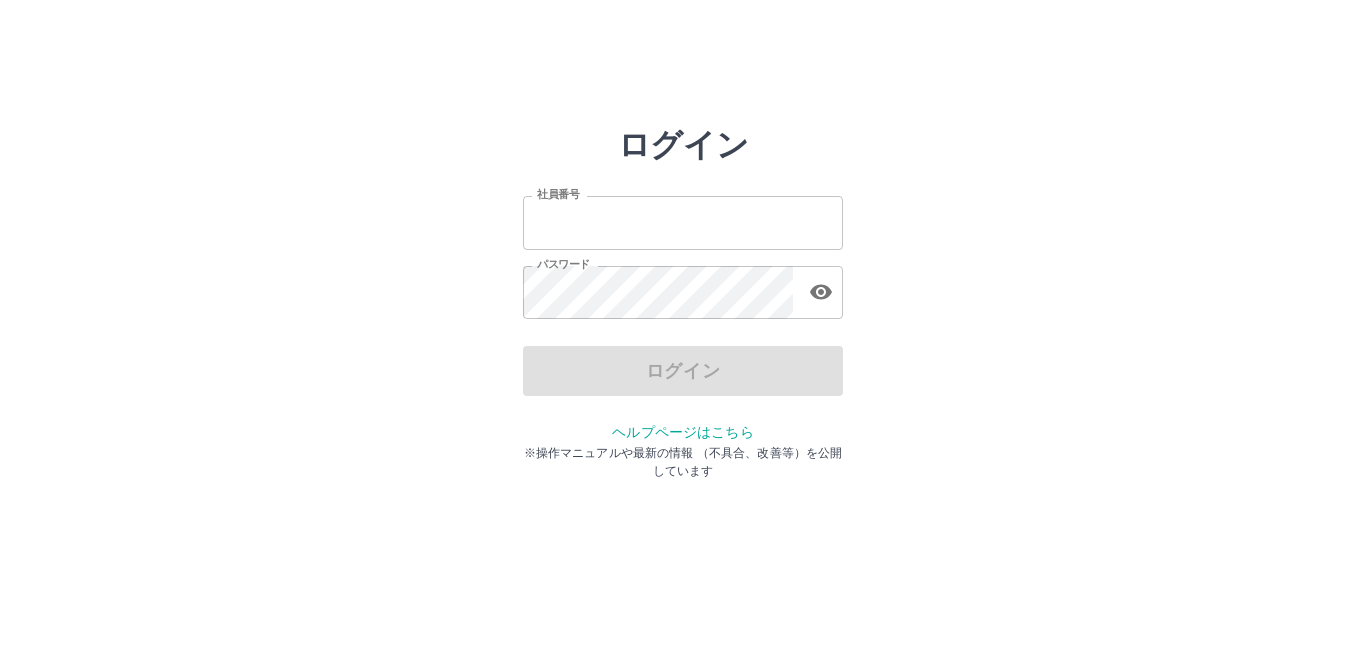 scroll, scrollTop: 0, scrollLeft: 0, axis: both 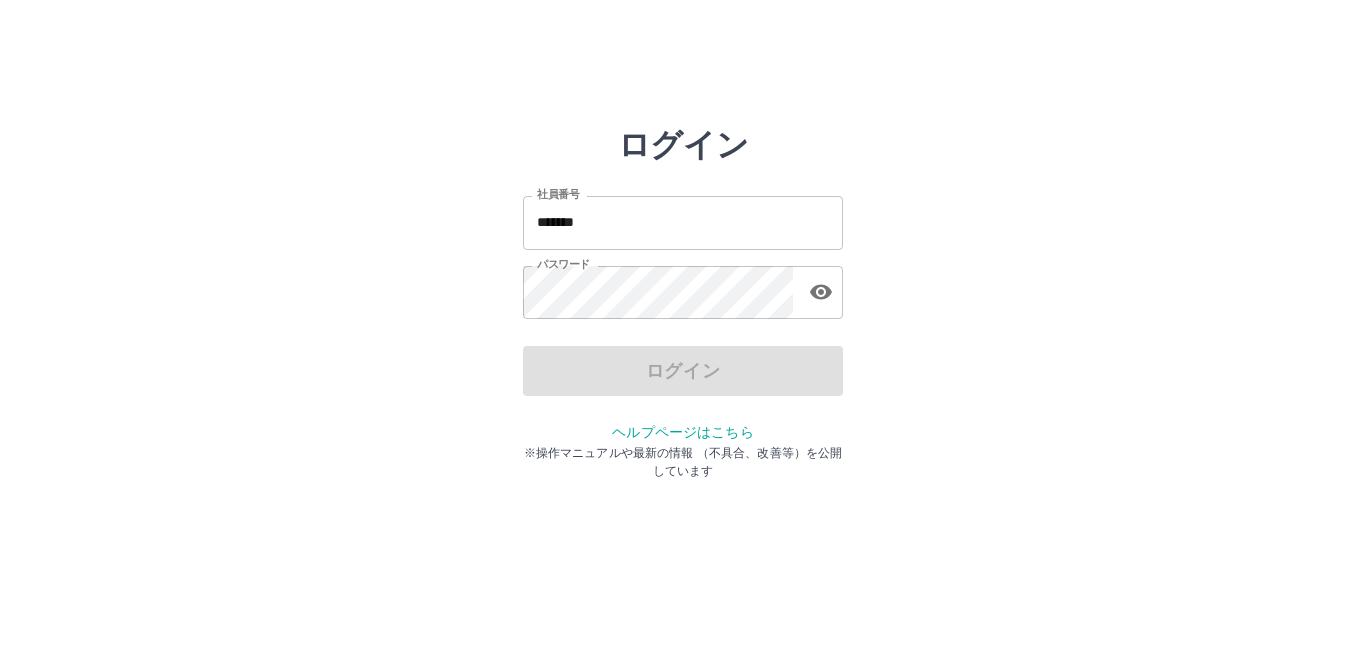 click on "*******" at bounding box center [683, 222] 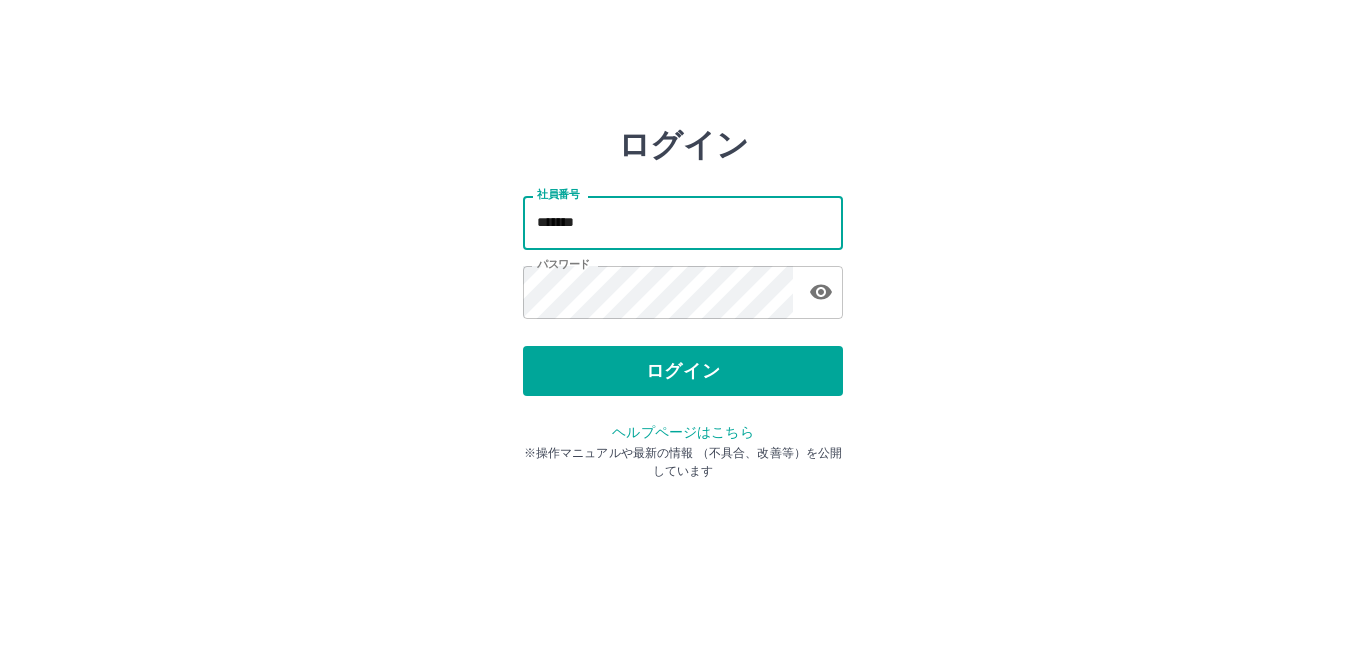 type on "*******" 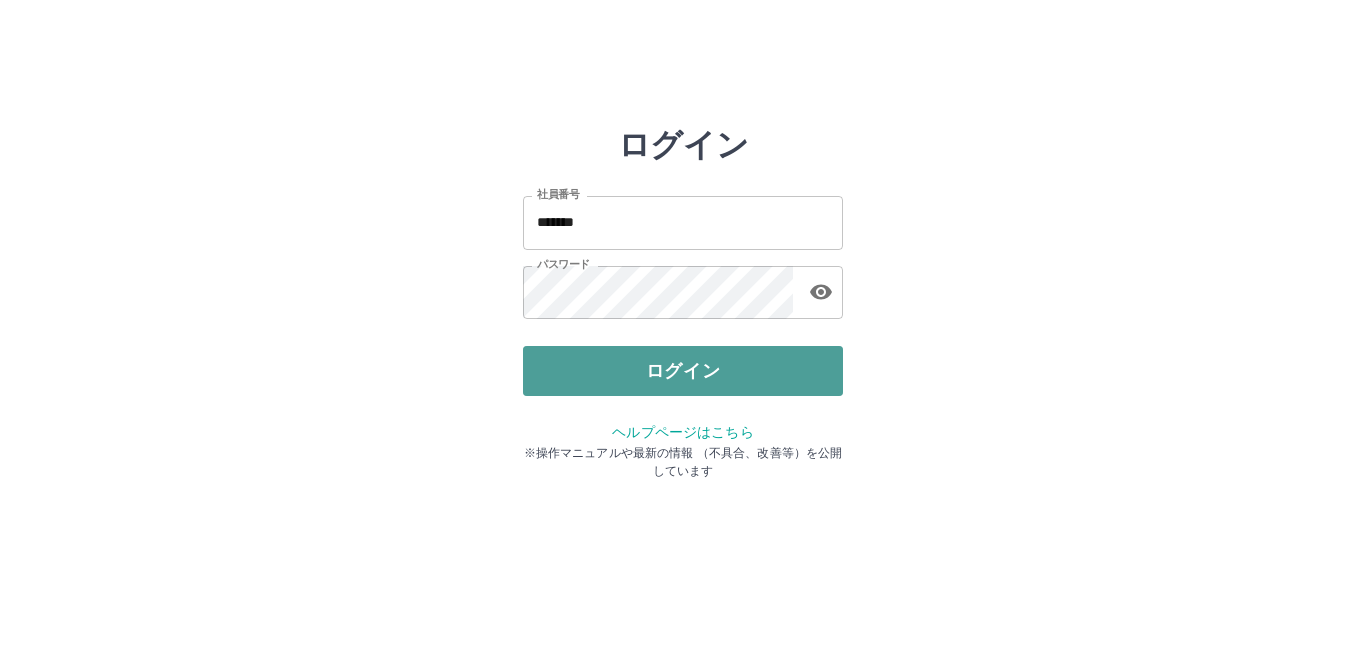 click on "ログイン" at bounding box center (683, 371) 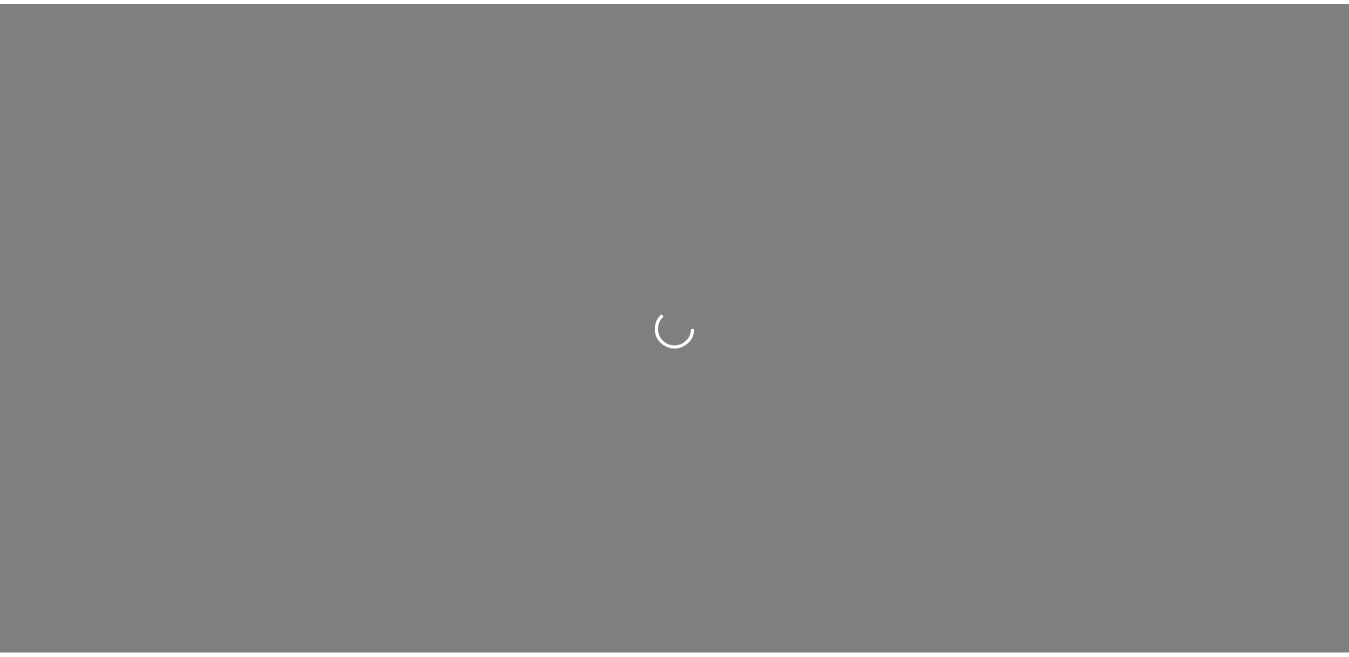 scroll, scrollTop: 0, scrollLeft: 0, axis: both 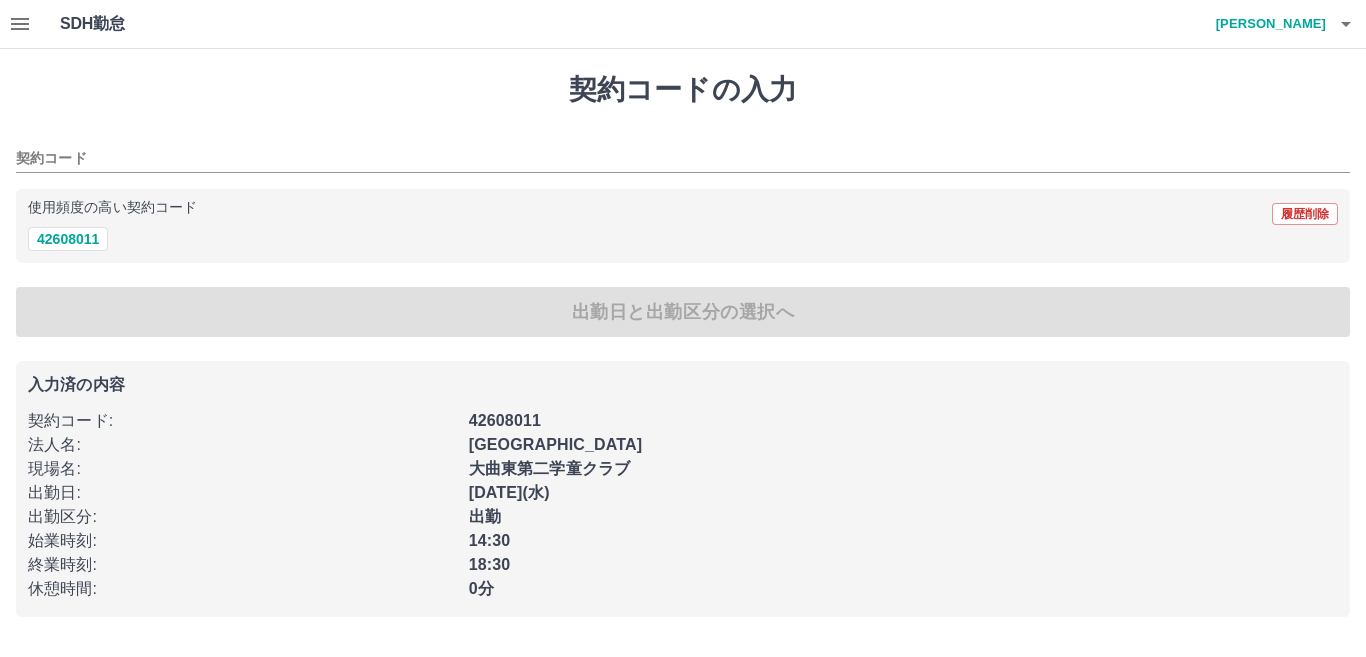 type on "********" 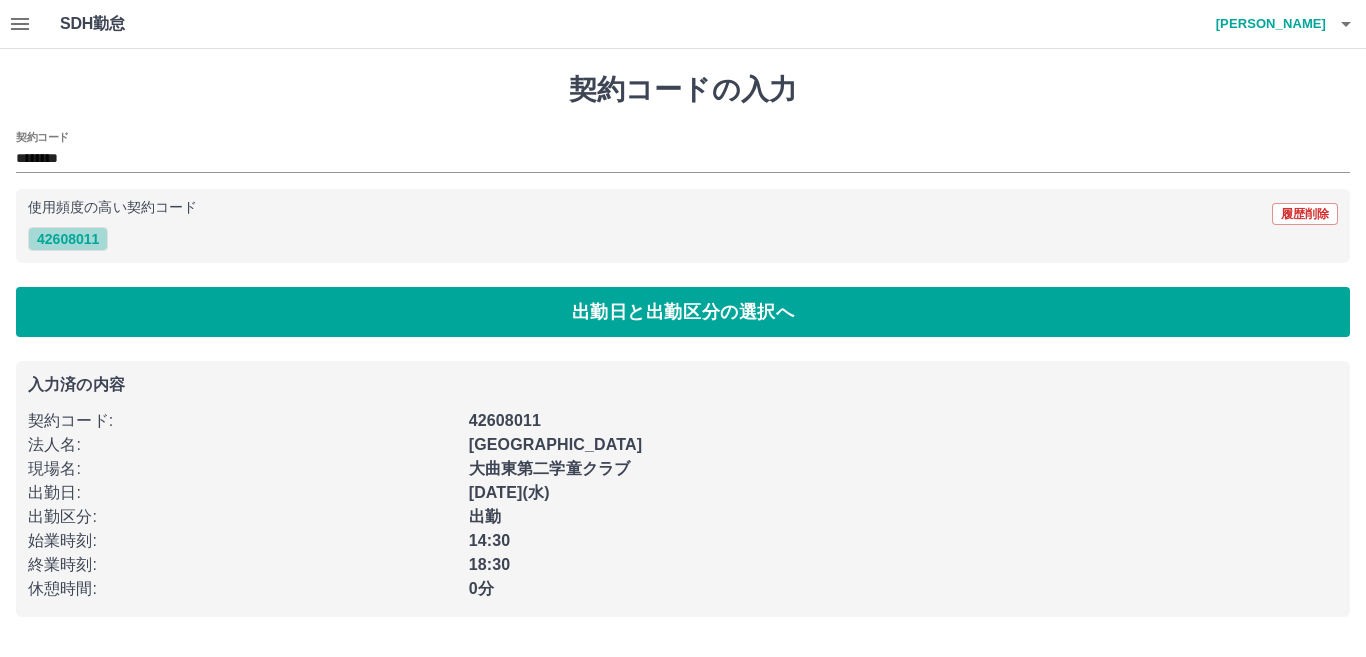click on "42608011" at bounding box center [68, 239] 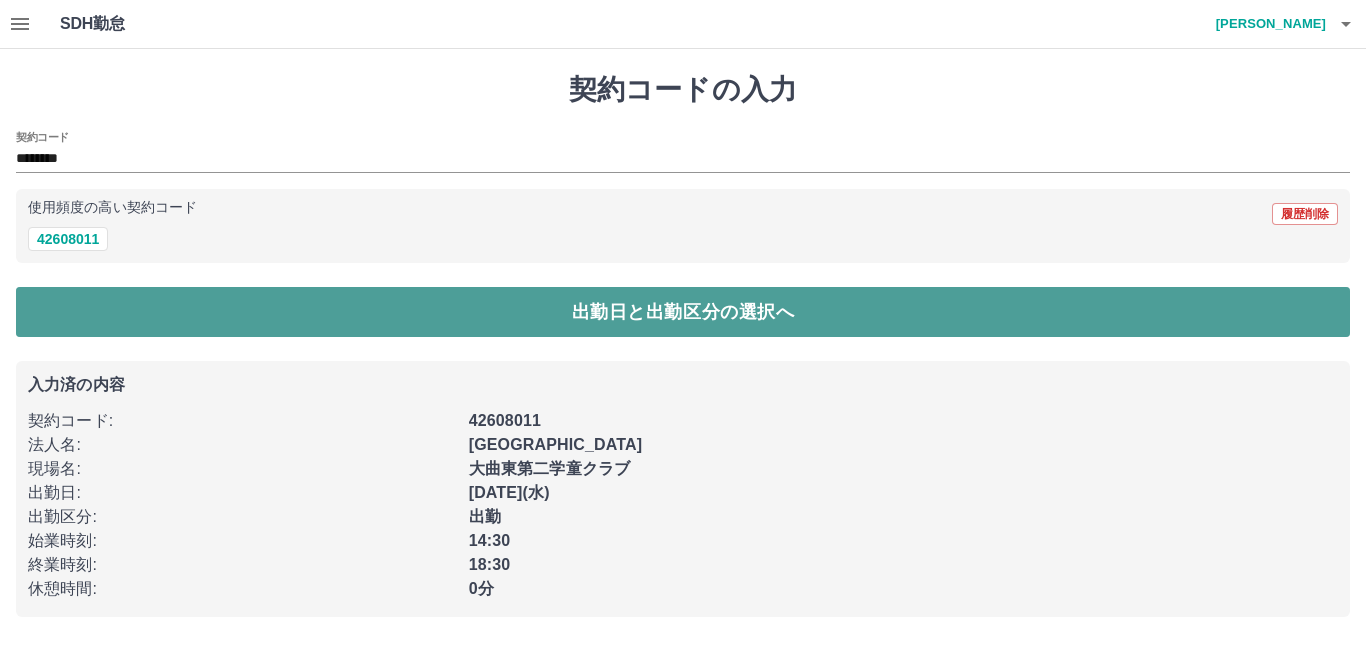 click on "出勤日と出勤区分の選択へ" at bounding box center (683, 312) 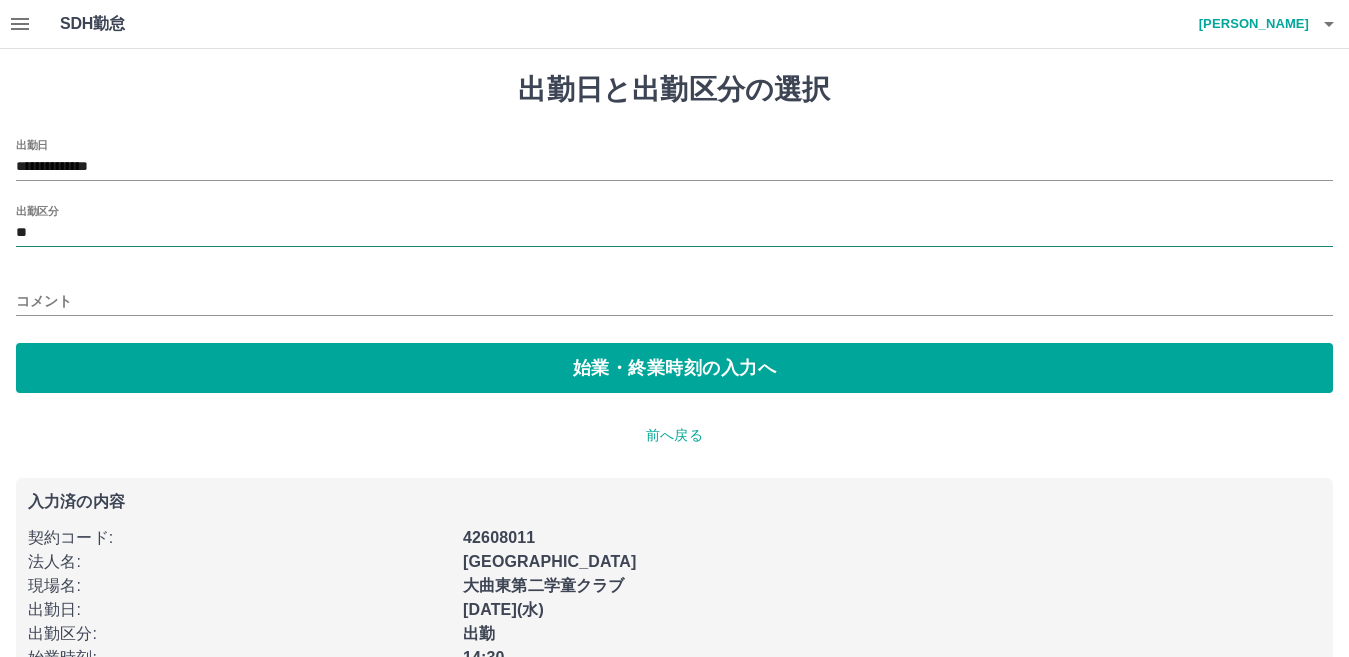 click on "**" at bounding box center [674, 233] 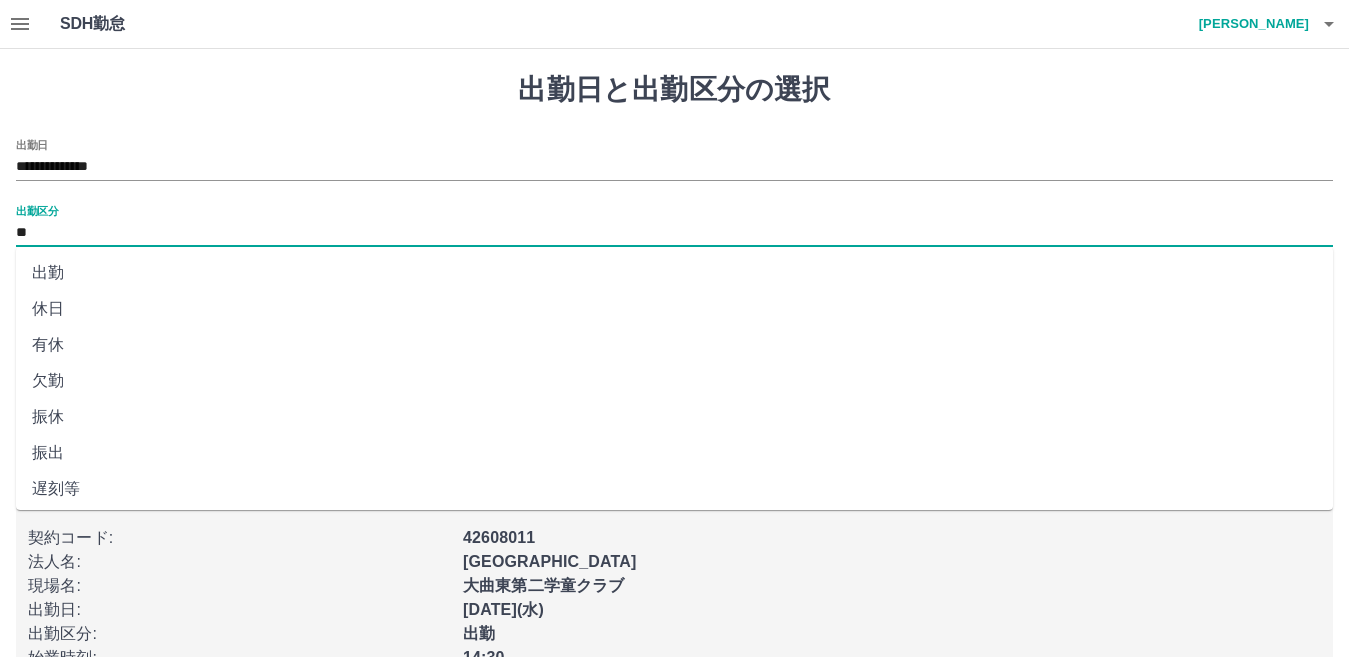 click on "出勤" at bounding box center (674, 273) 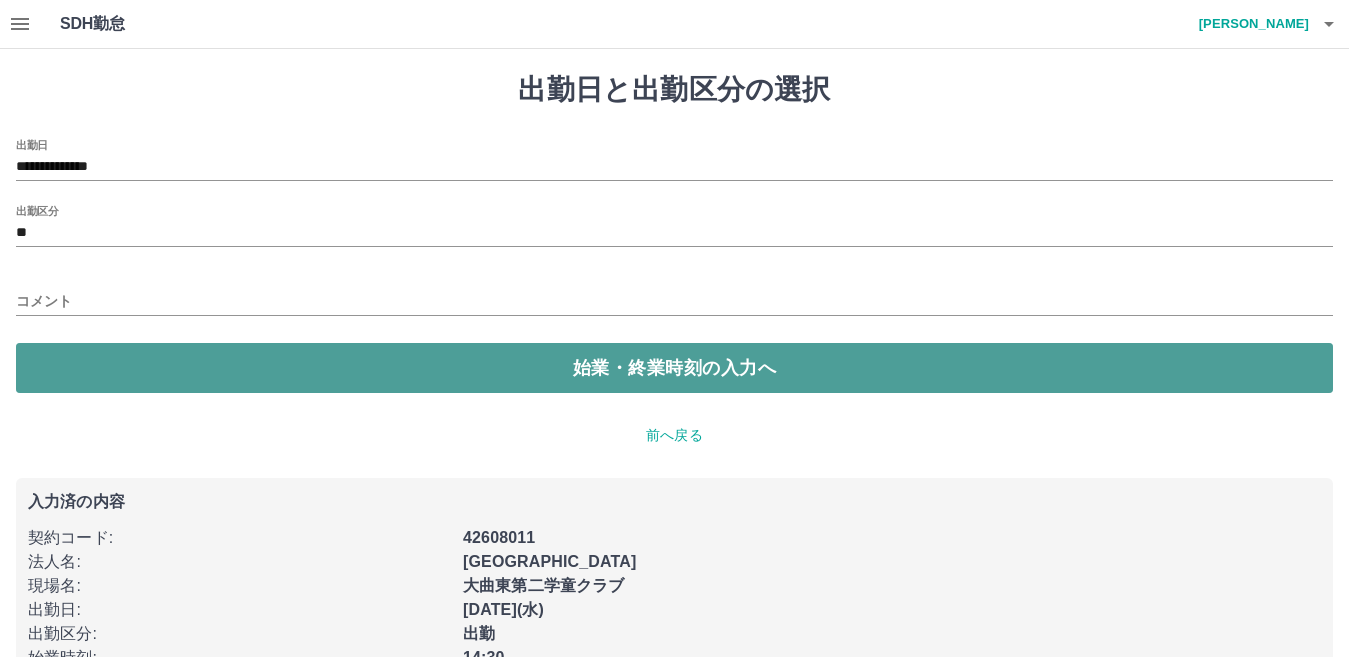 click on "始業・終業時刻の入力へ" at bounding box center [674, 368] 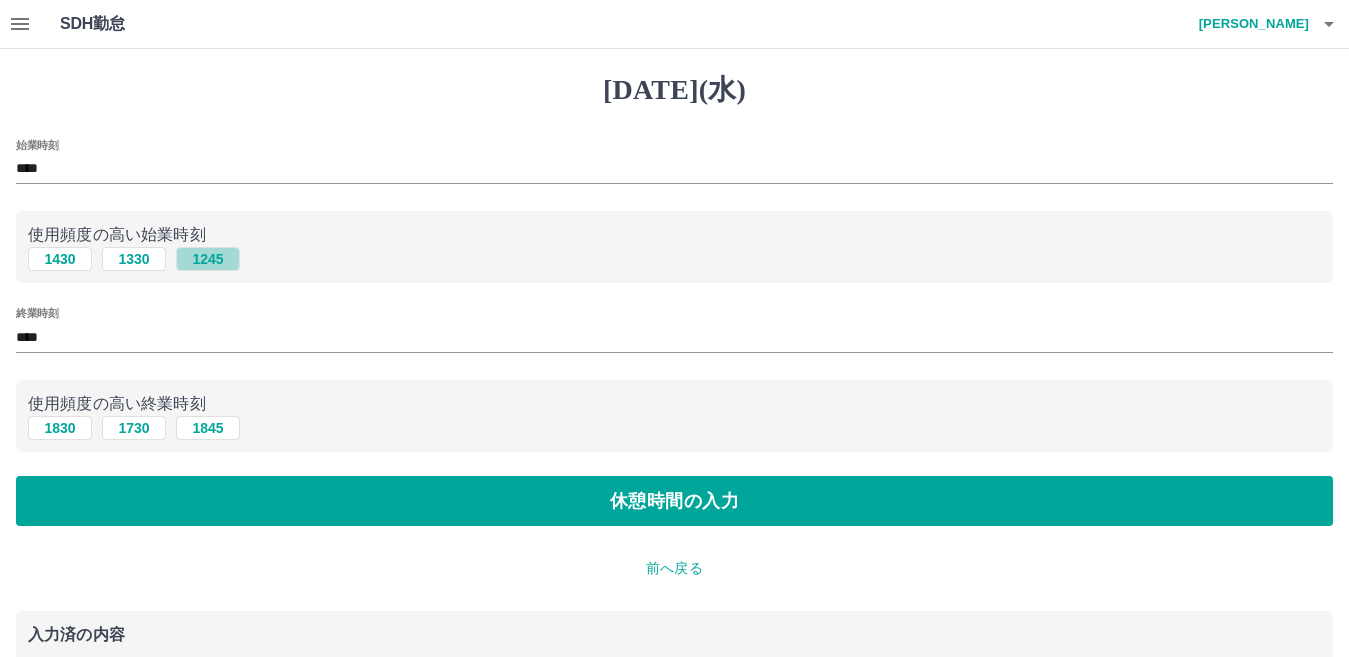 click on "1245" at bounding box center (208, 259) 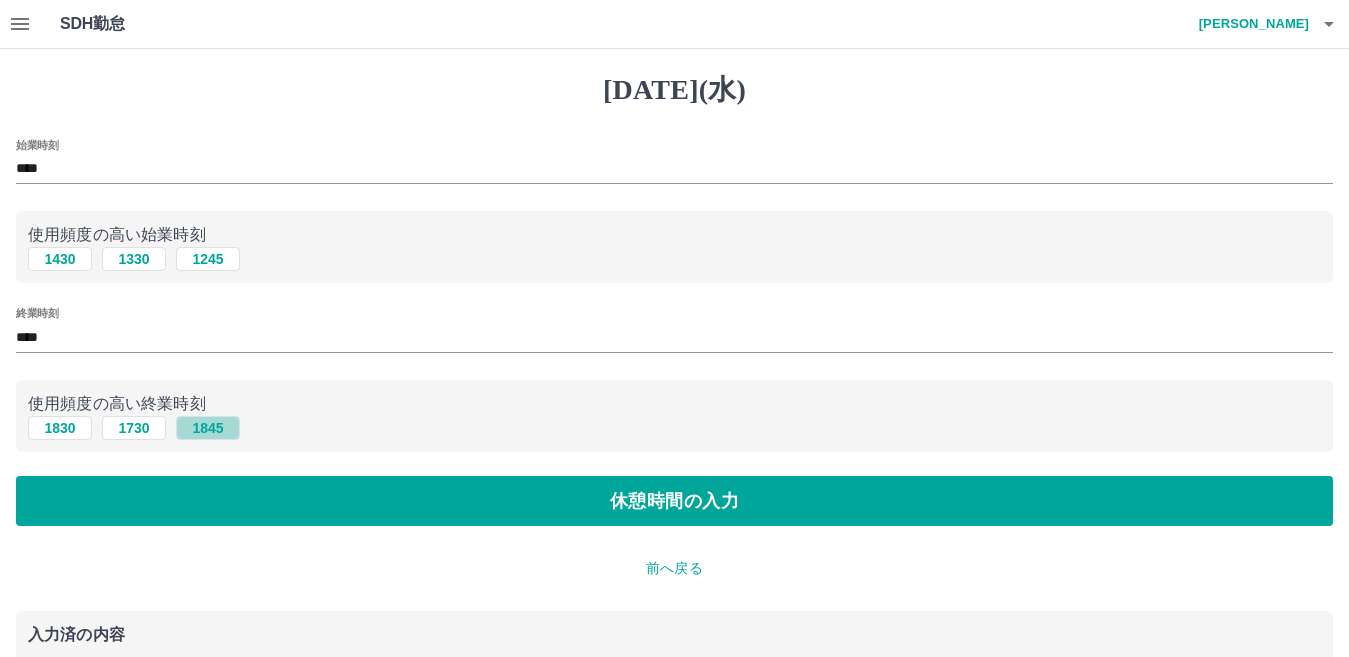 click on "1845" at bounding box center [208, 428] 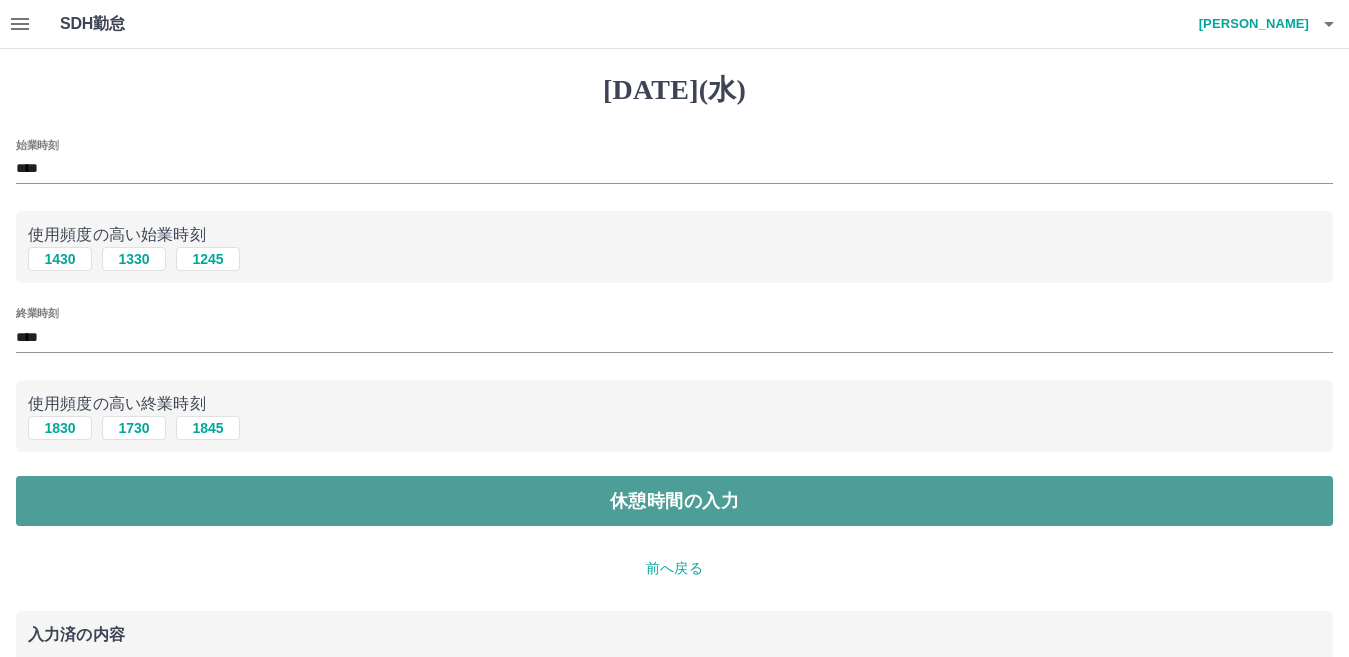click on "休憩時間の入力" at bounding box center (674, 501) 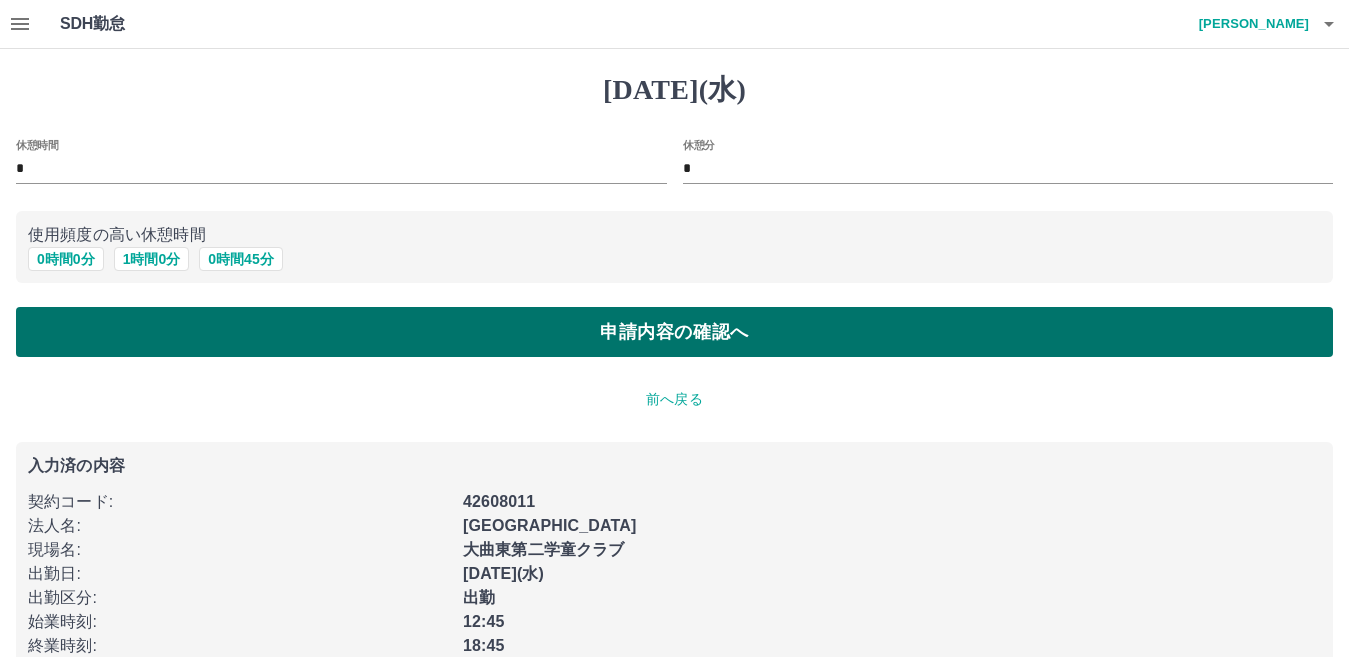 click on "申請内容の確認へ" at bounding box center (674, 332) 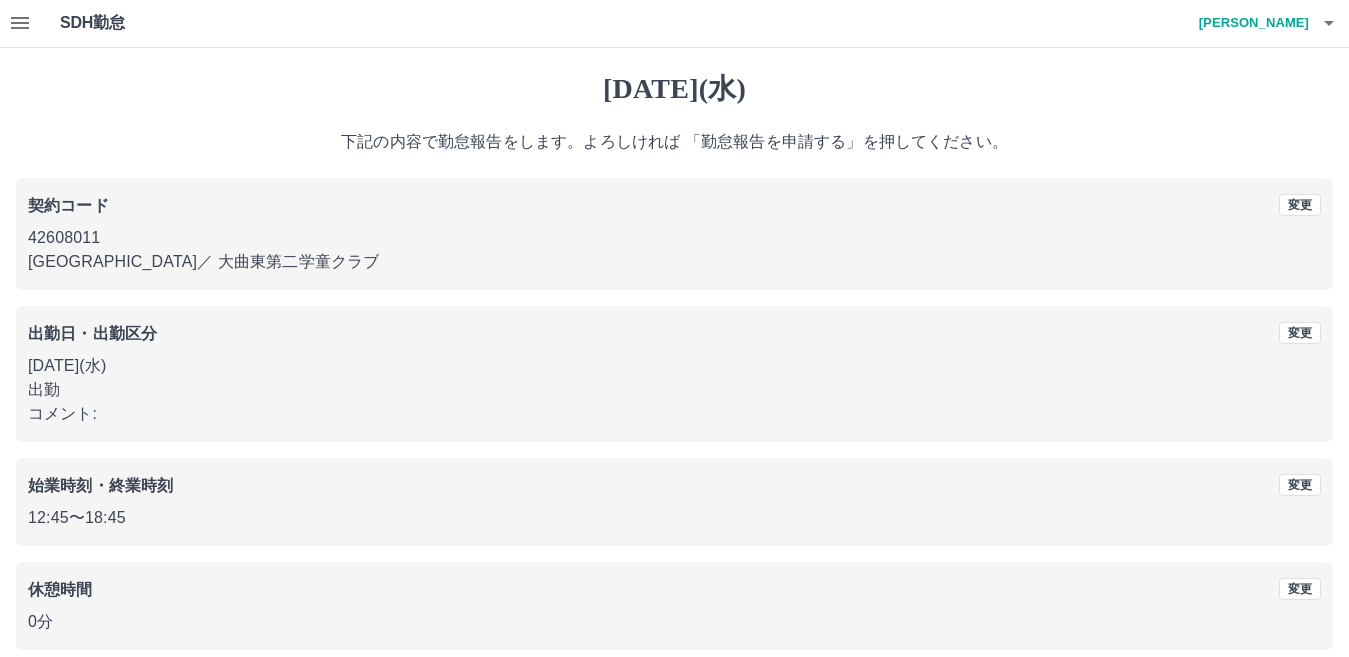 scroll, scrollTop: 92, scrollLeft: 0, axis: vertical 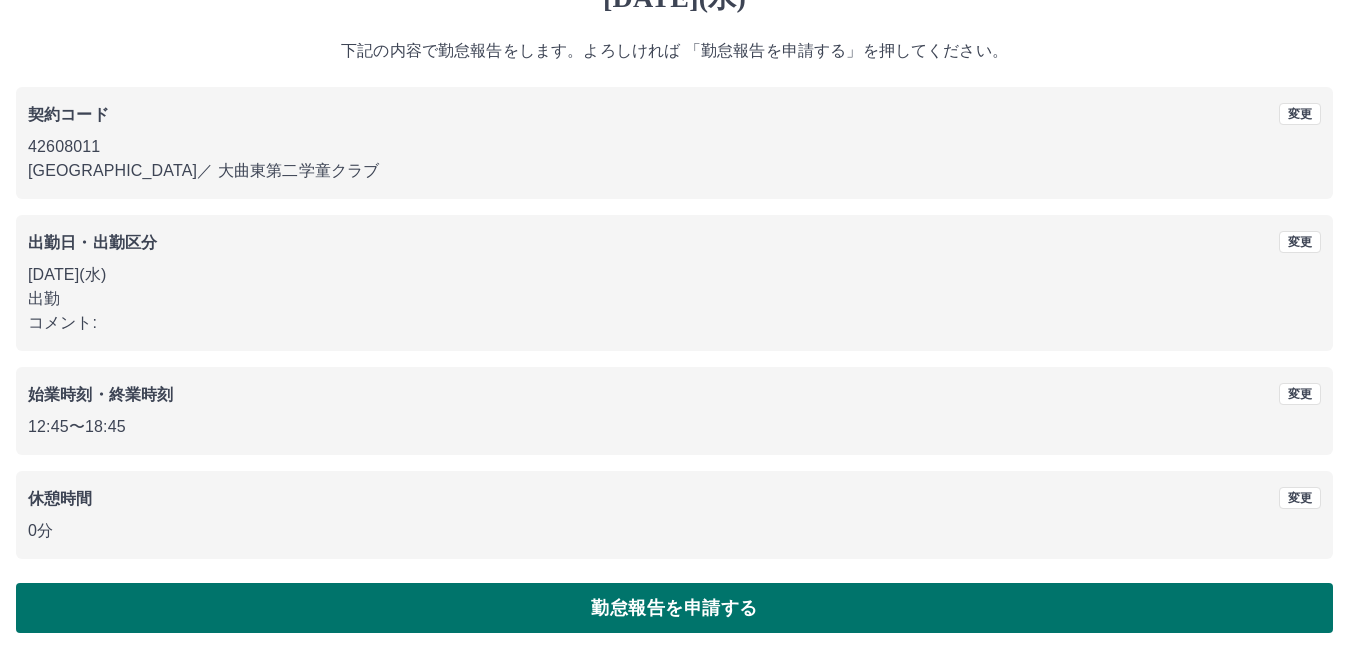 click on "勤怠報告を申請する" at bounding box center (674, 608) 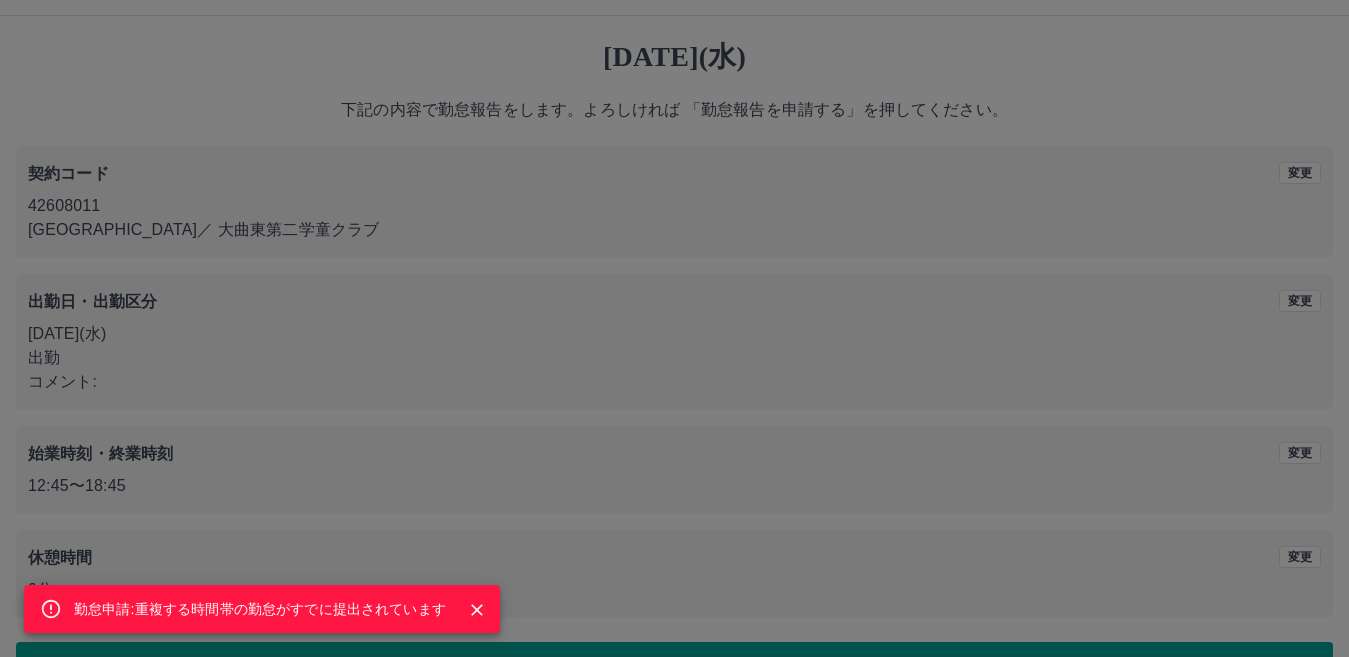 scroll, scrollTop: 0, scrollLeft: 0, axis: both 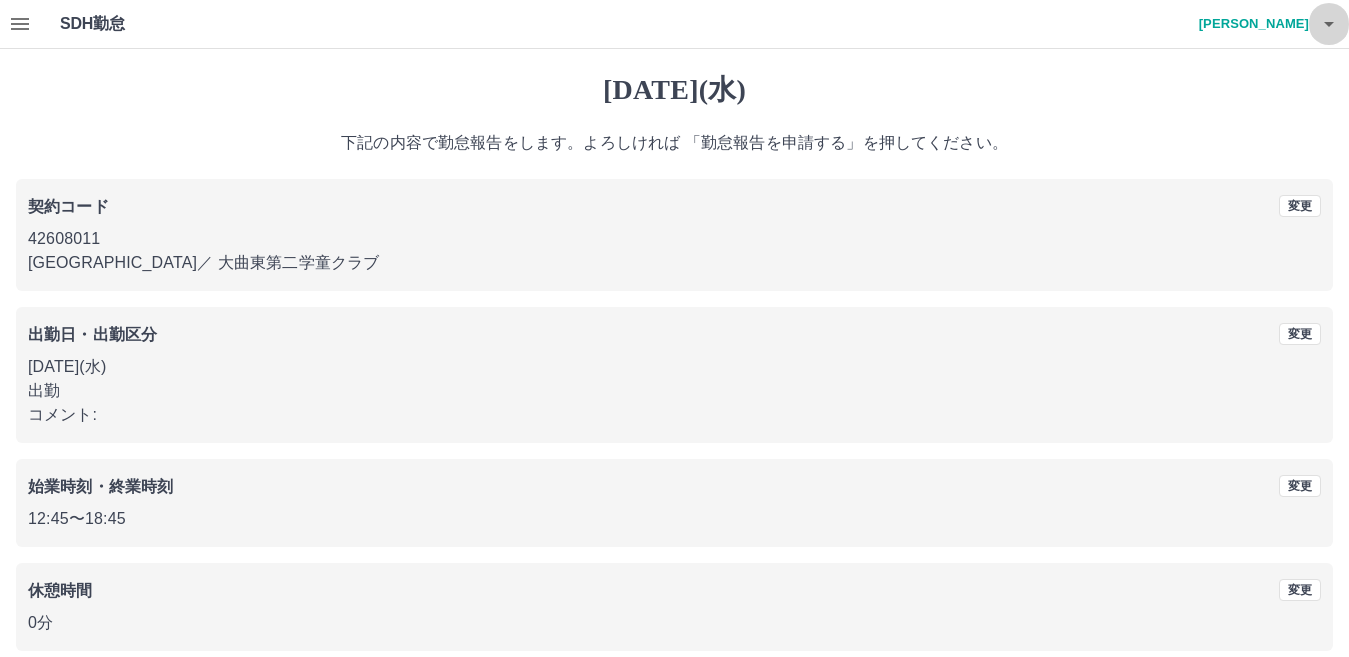 click 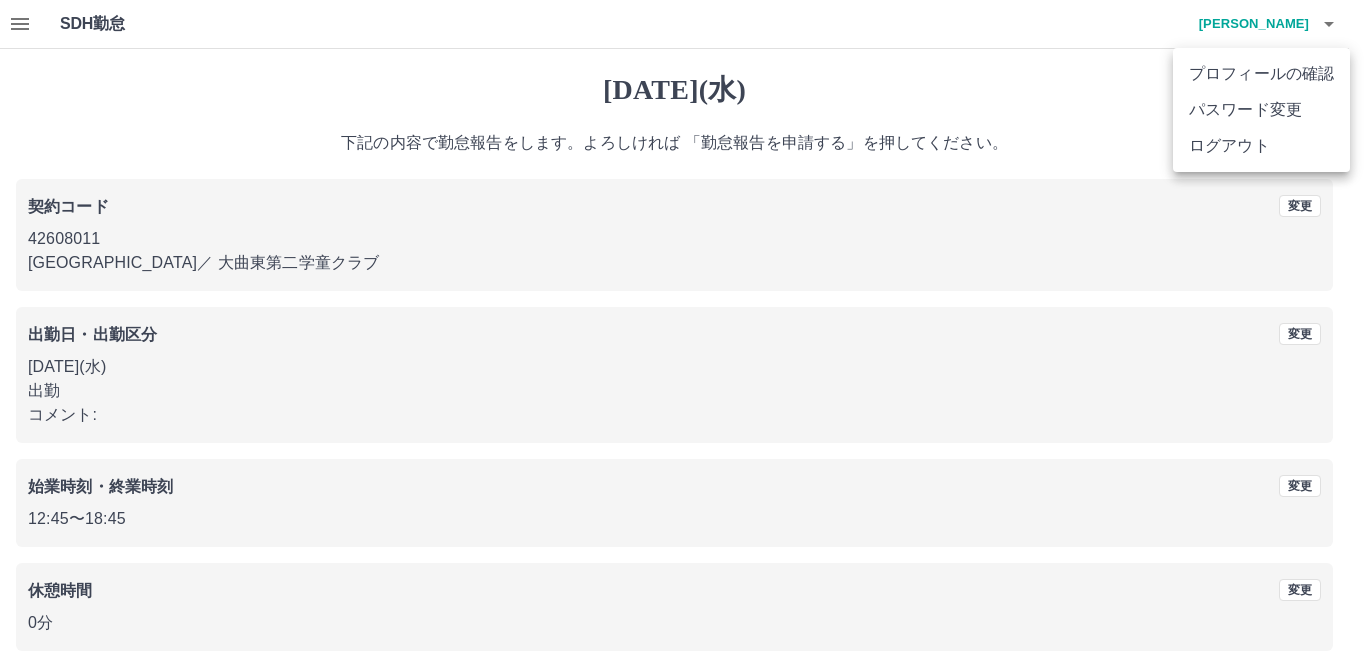 click at bounding box center (683, 328) 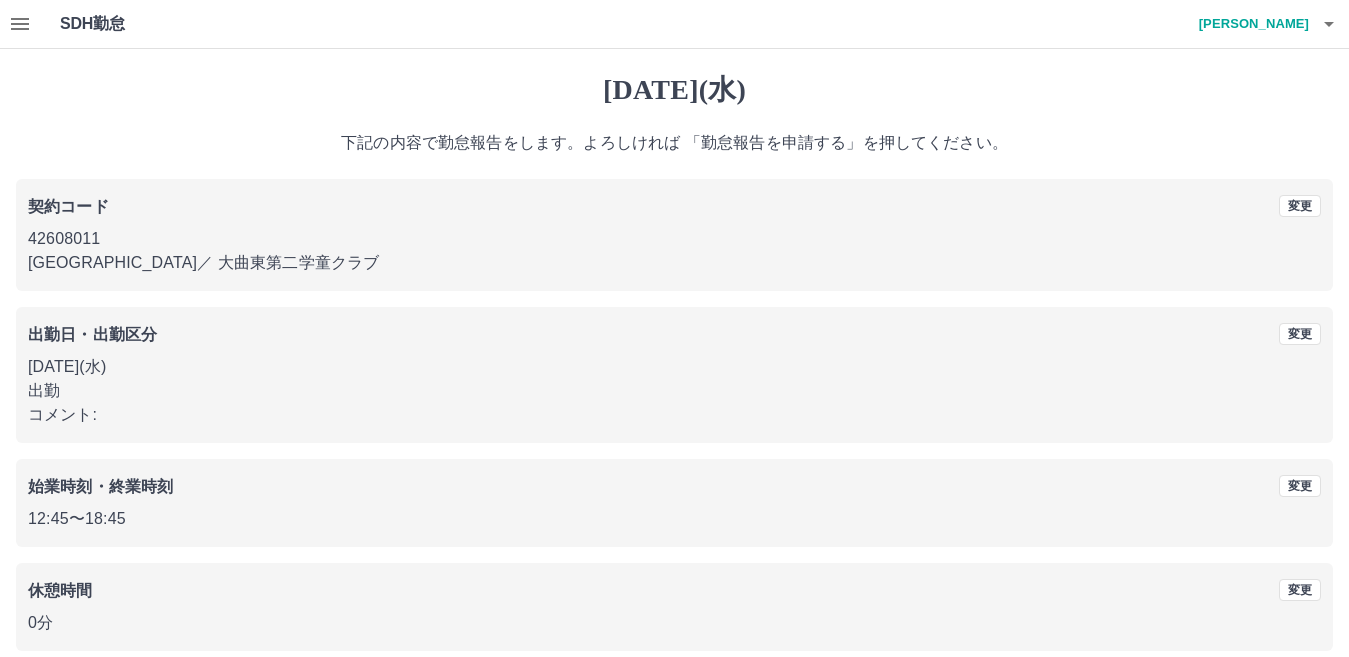 scroll, scrollTop: 92, scrollLeft: 0, axis: vertical 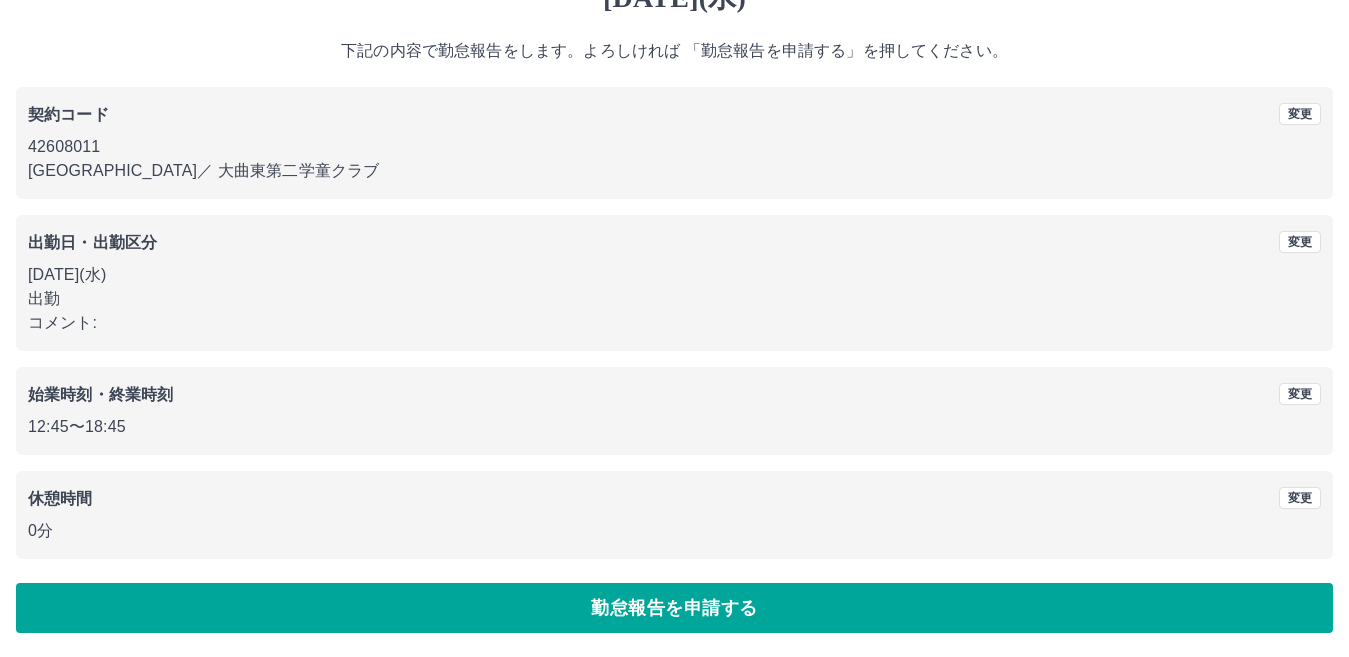 drag, startPoint x: 1365, startPoint y: 2, endPoint x: 844, endPoint y: 216, distance: 563.238 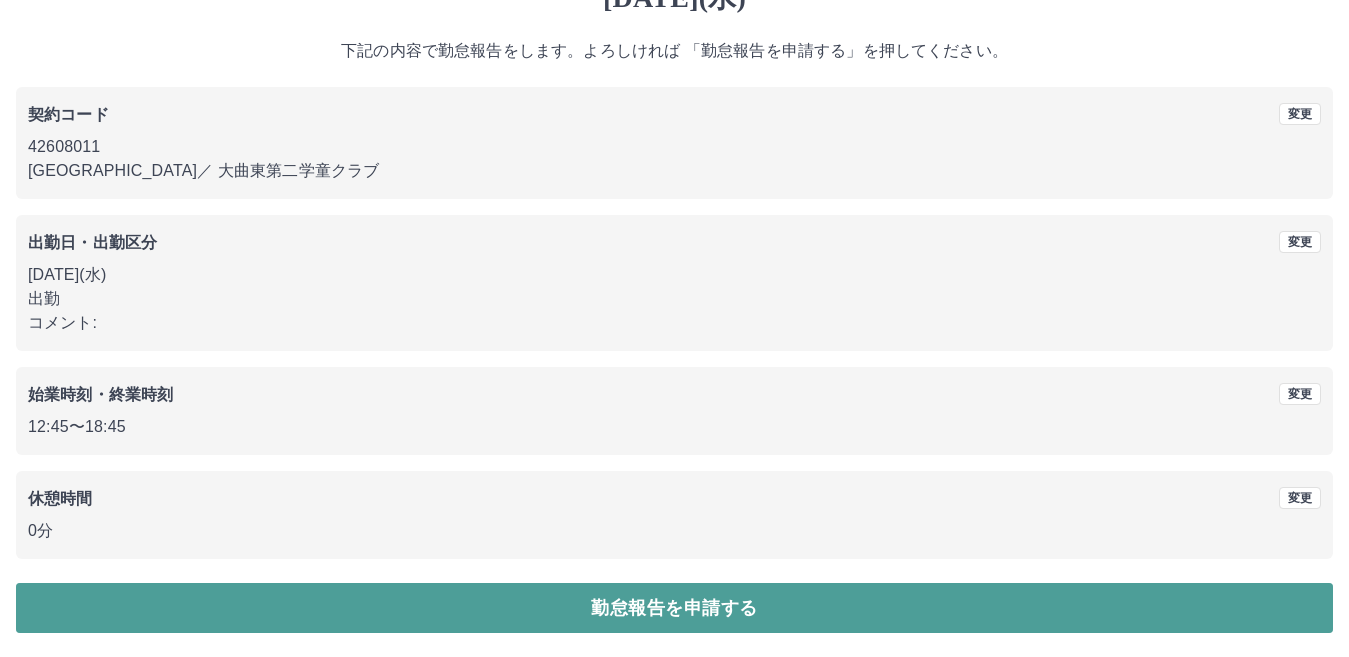 click on "勤怠報告を申請する" at bounding box center [674, 608] 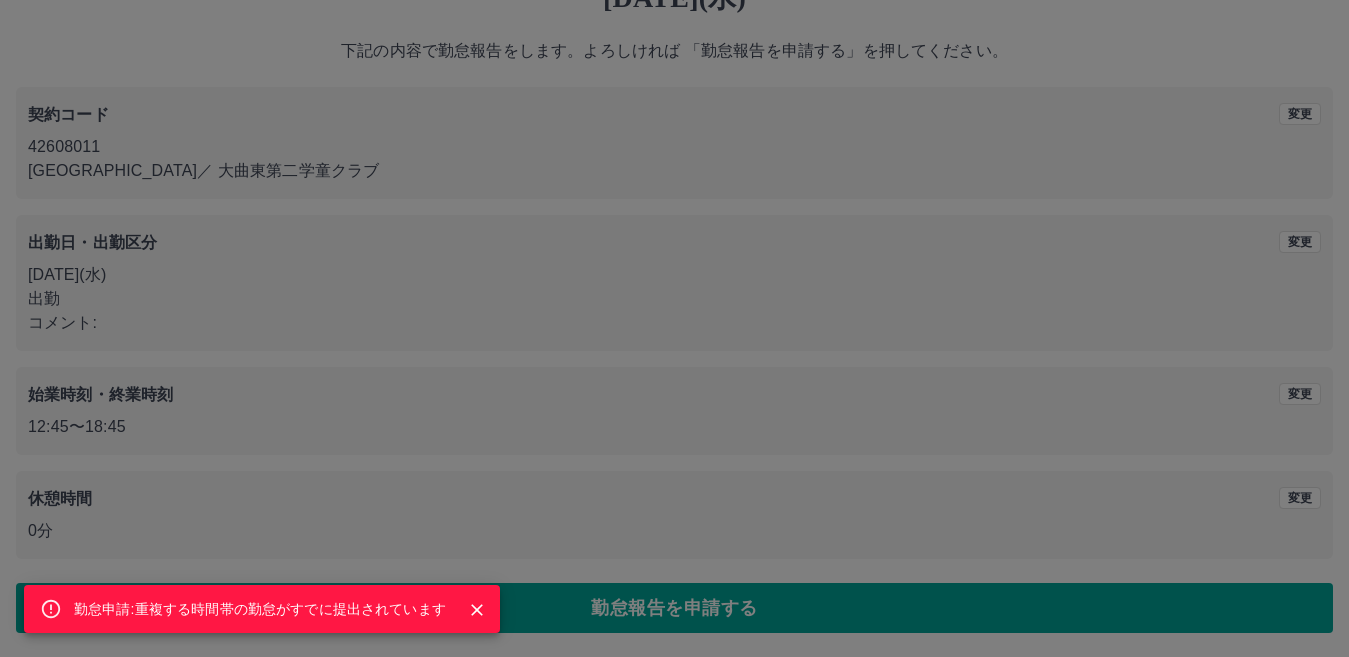 click 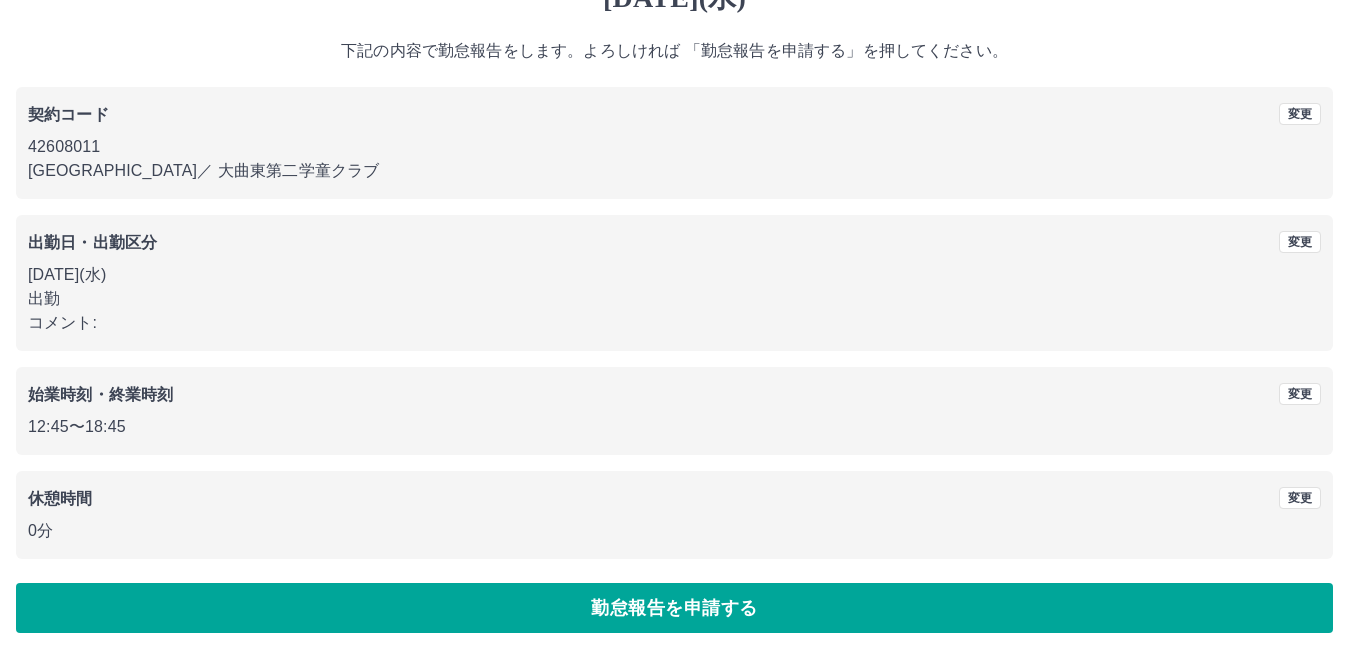 click on "出勤日・出勤区分" at bounding box center [513, 243] 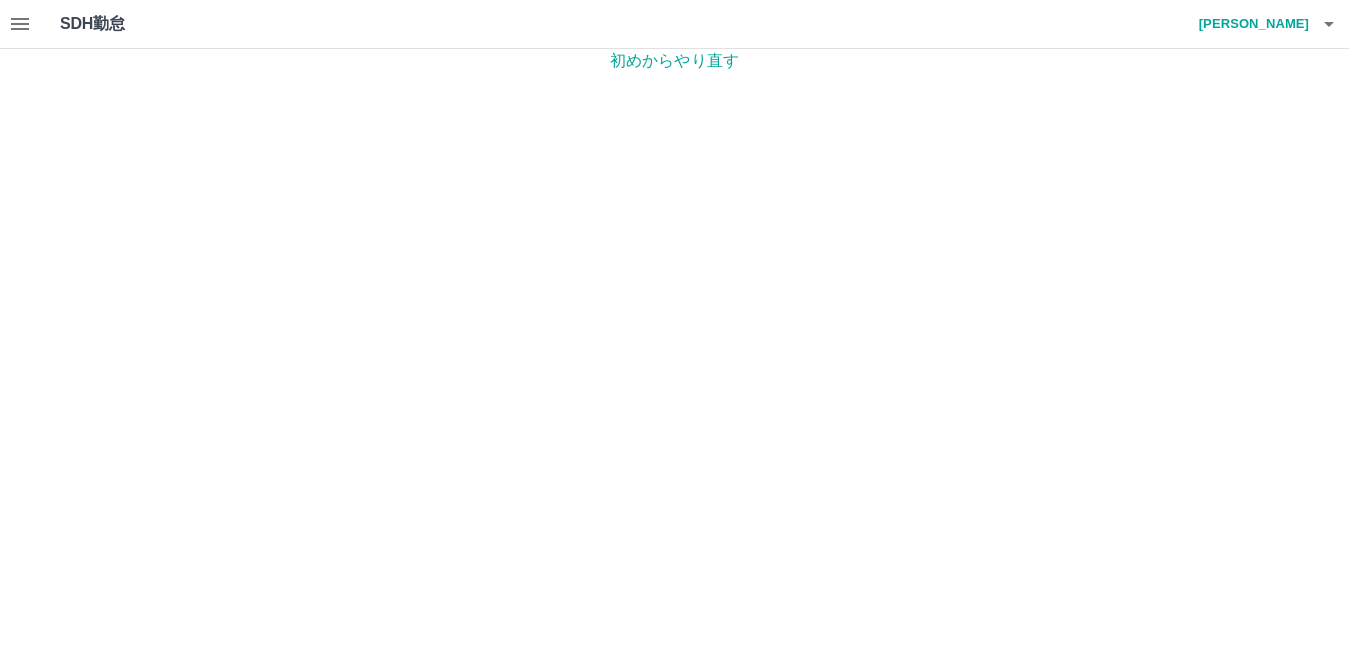 scroll, scrollTop: 0, scrollLeft: 0, axis: both 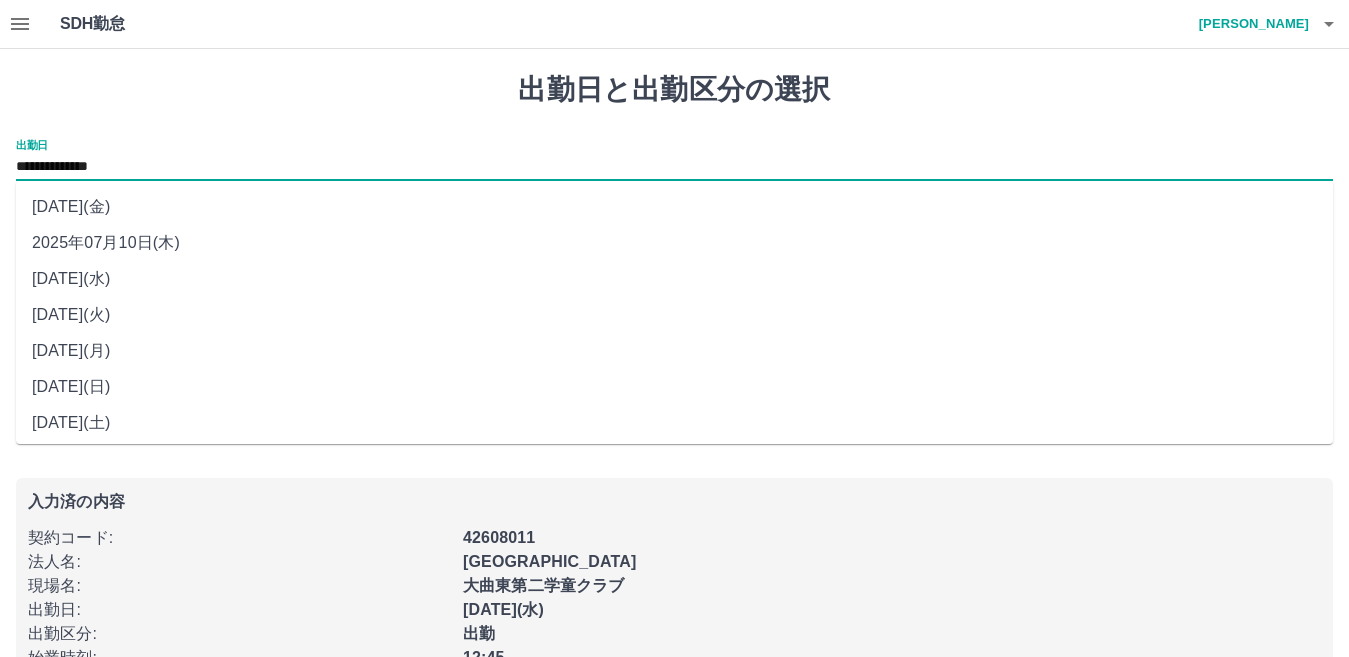 click on "**********" at bounding box center (674, 167) 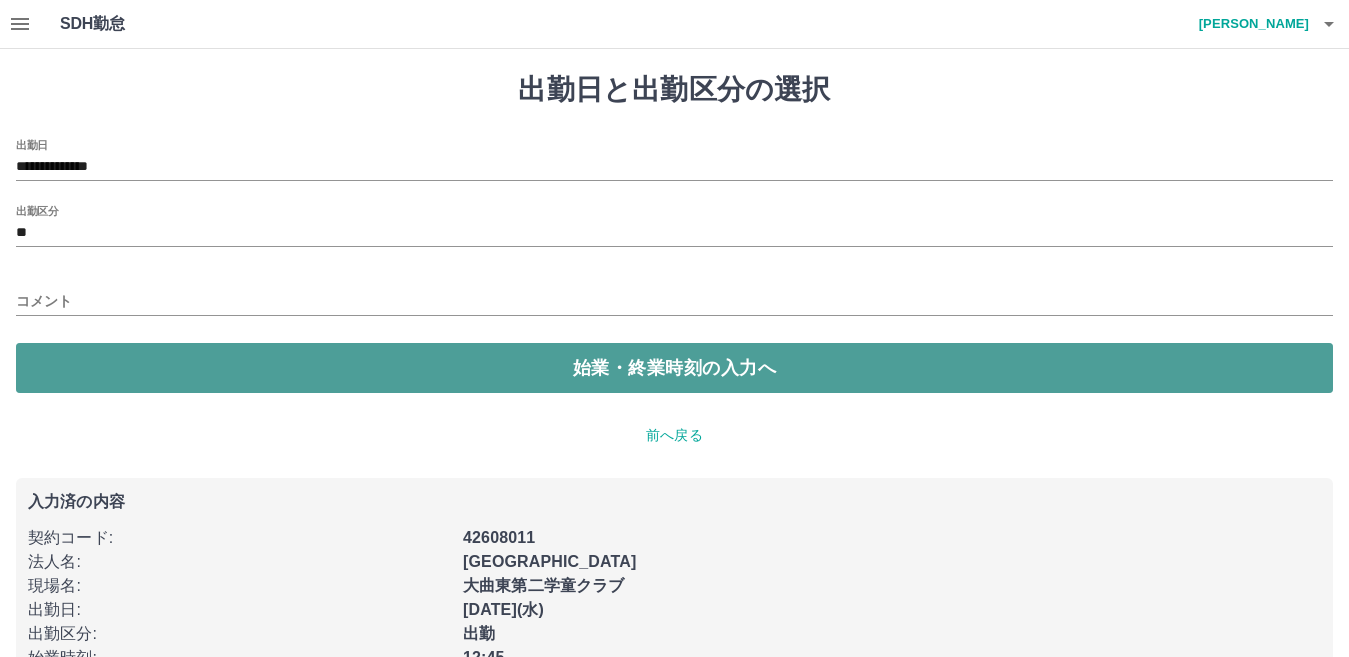 click on "始業・終業時刻の入力へ" at bounding box center (674, 368) 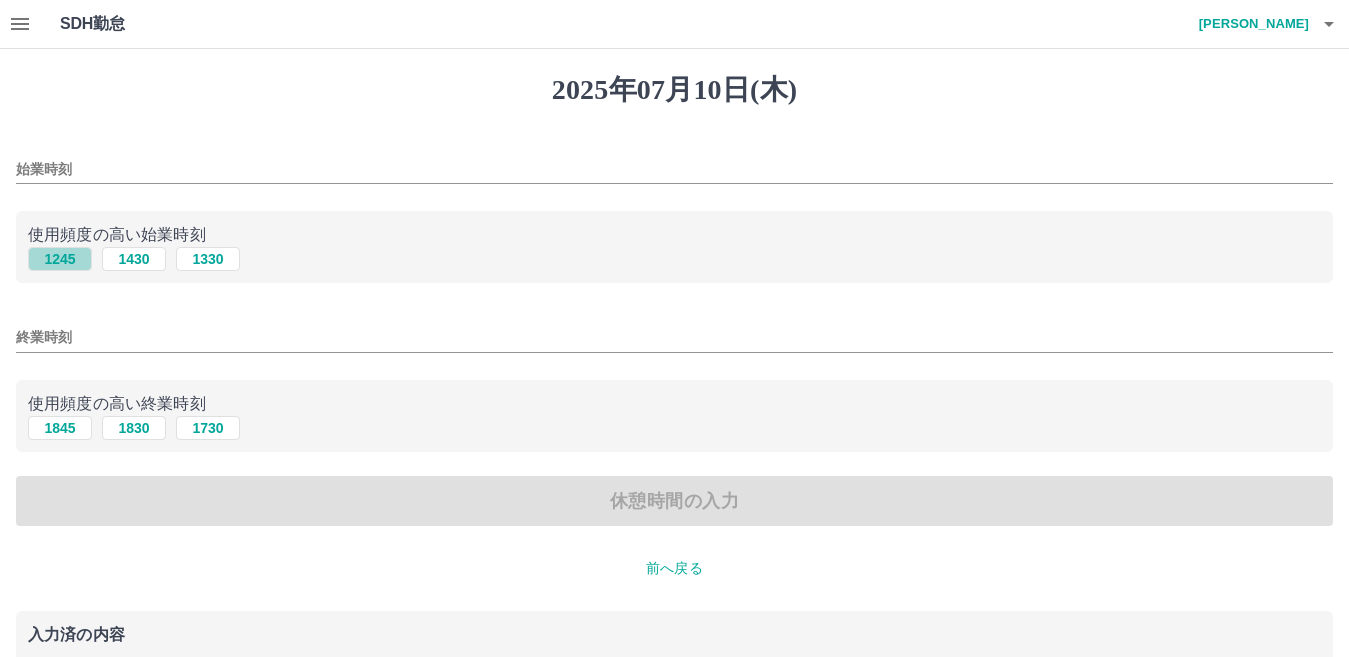 click on "1245" at bounding box center [60, 259] 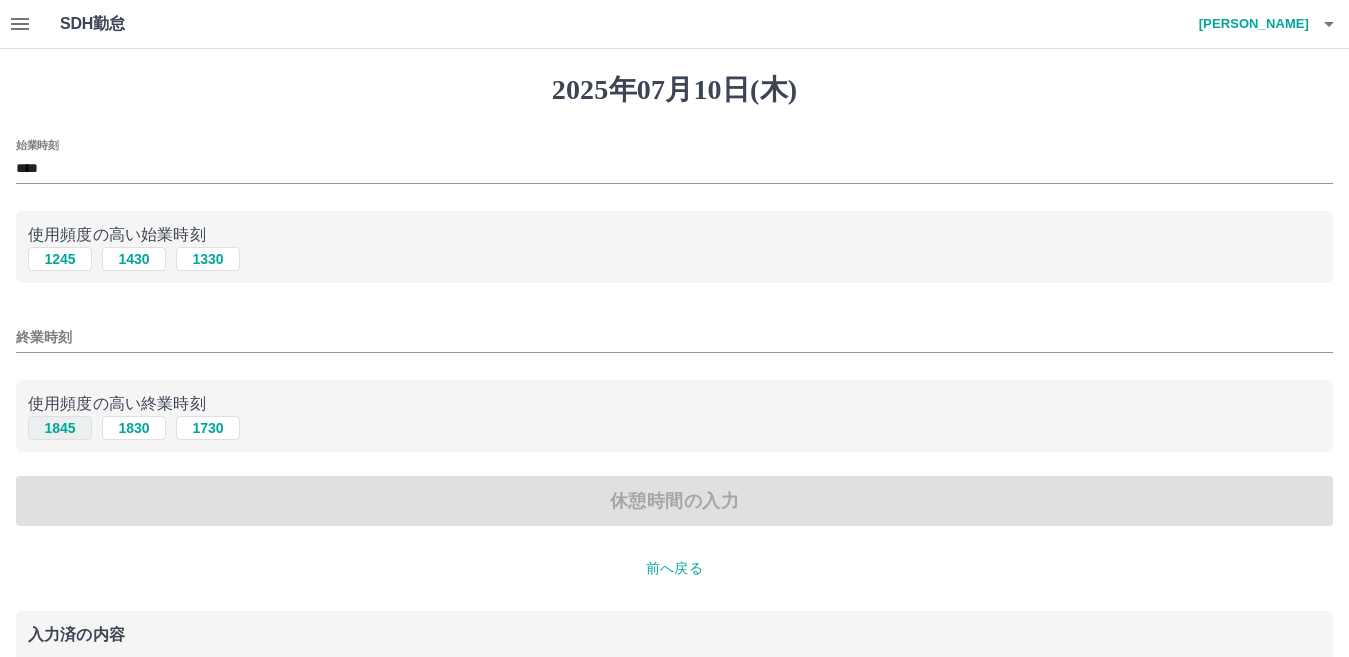 click on "1845" at bounding box center [60, 428] 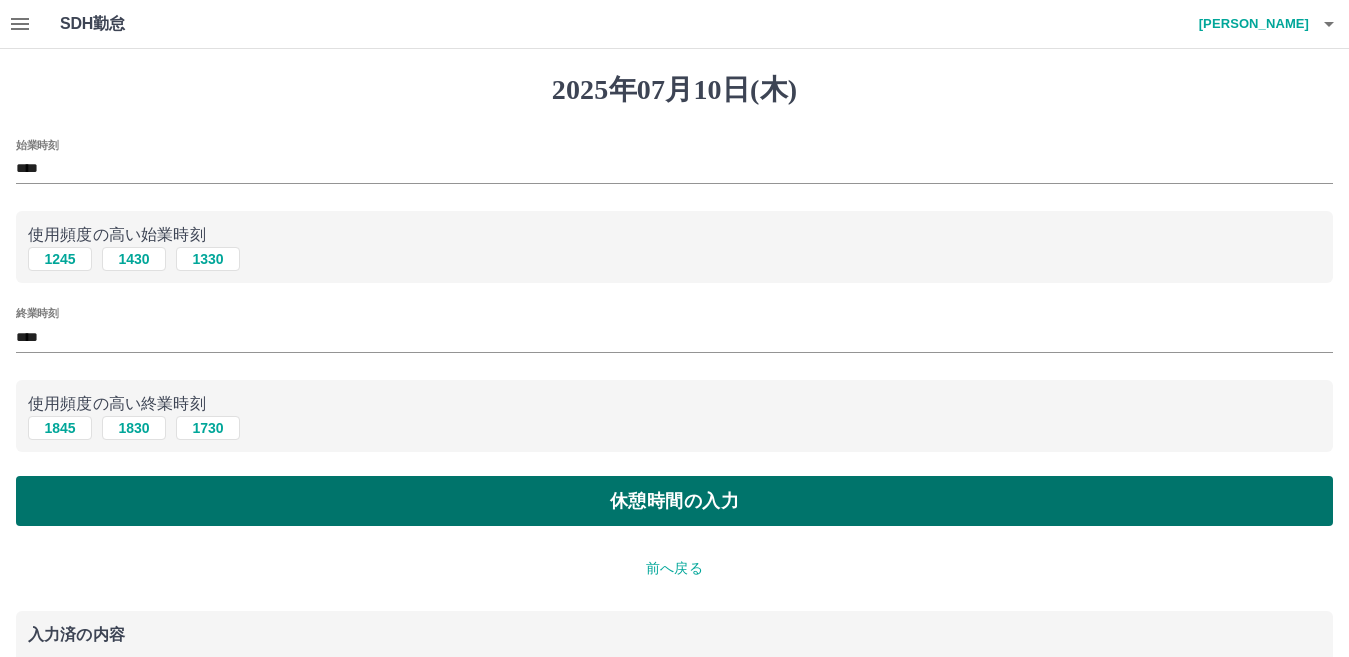 click on "休憩時間の入力" at bounding box center (674, 501) 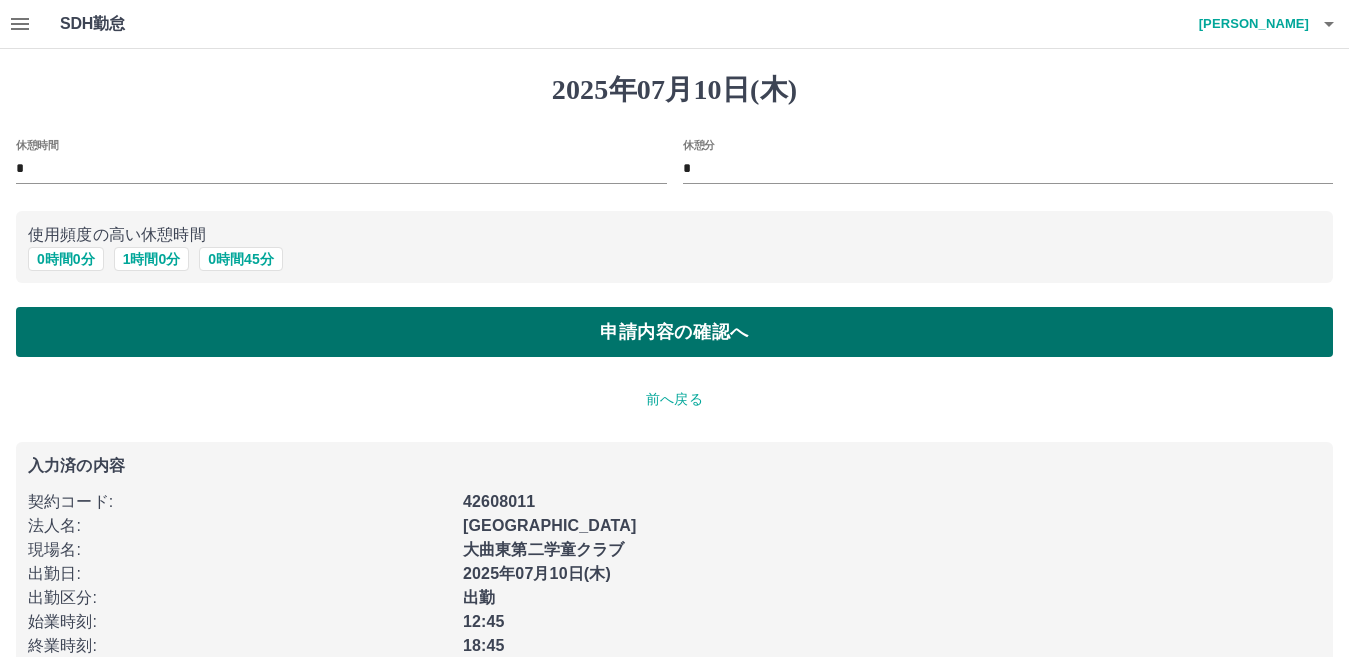 click on "申請内容の確認へ" at bounding box center (674, 332) 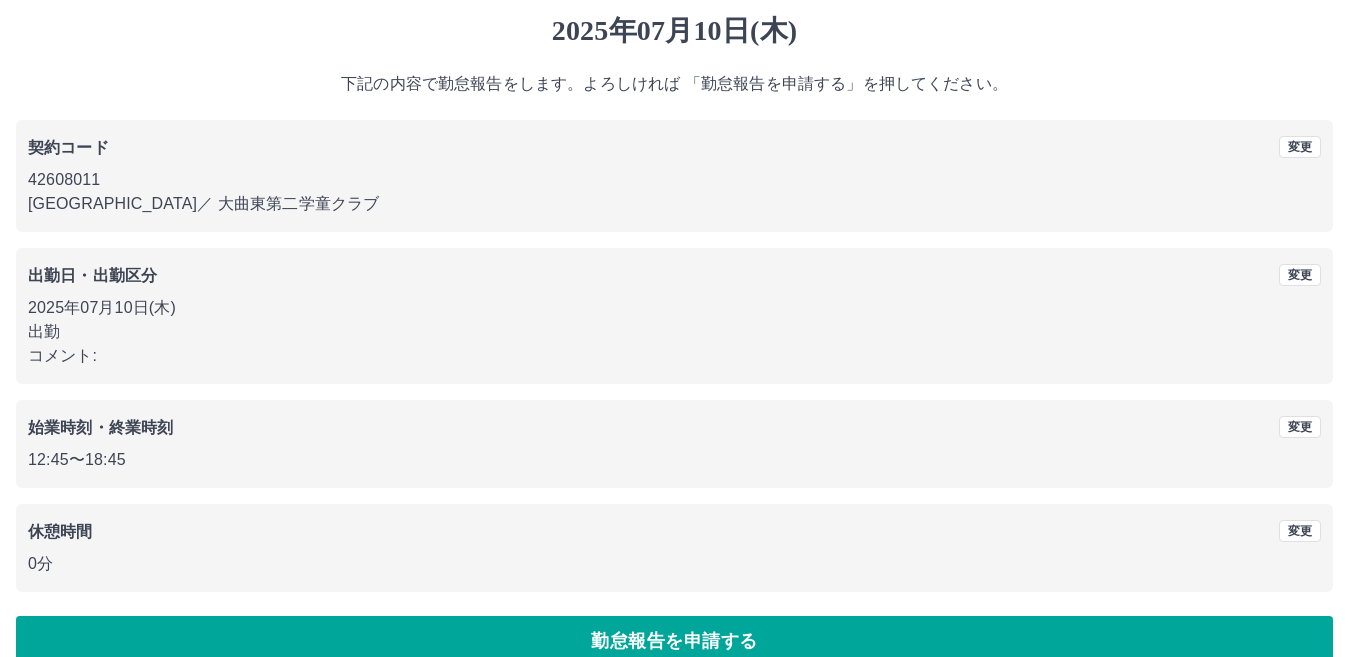 scroll, scrollTop: 92, scrollLeft: 0, axis: vertical 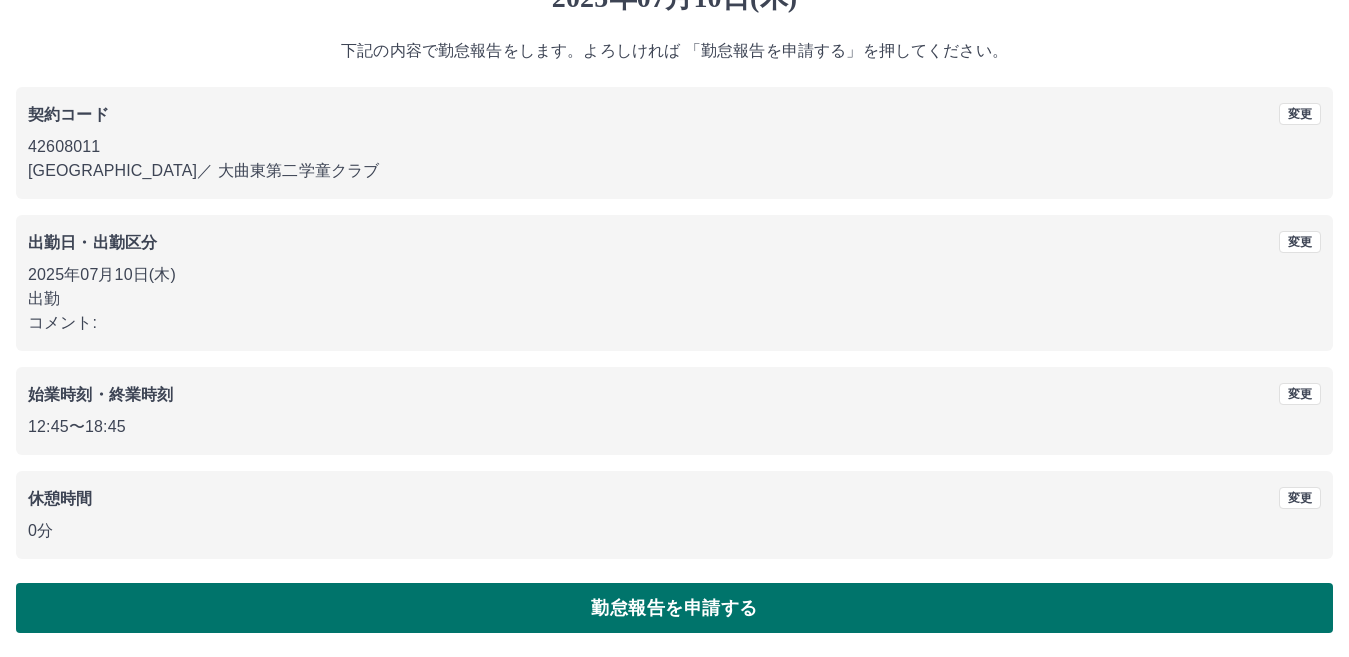 click on "勤怠報告を申請する" at bounding box center (674, 608) 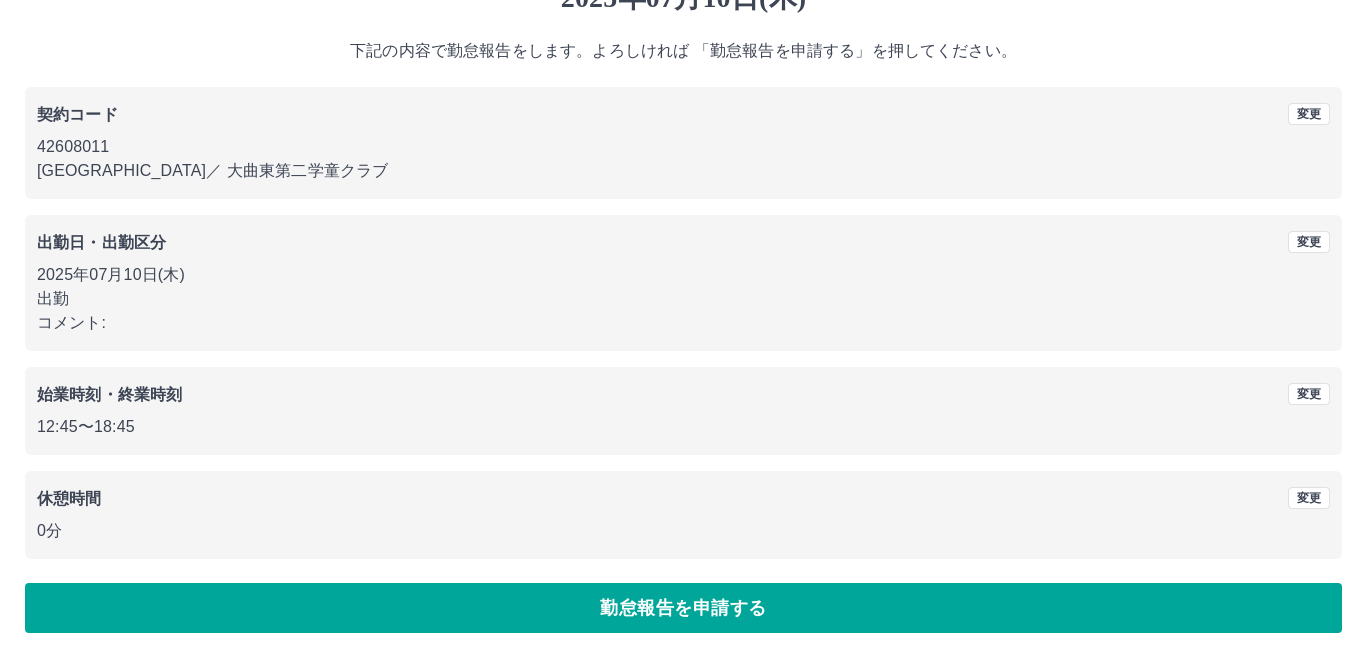 scroll, scrollTop: 0, scrollLeft: 0, axis: both 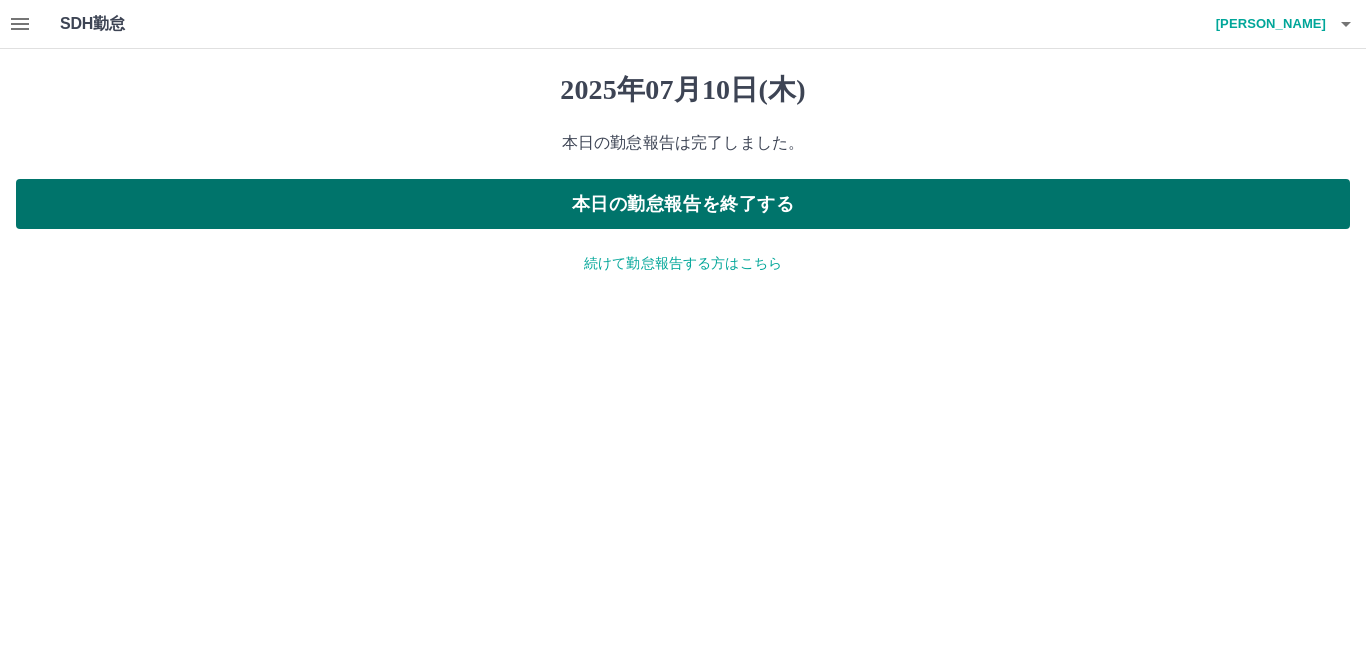click on "本日の勤怠報告を終了する" at bounding box center [683, 204] 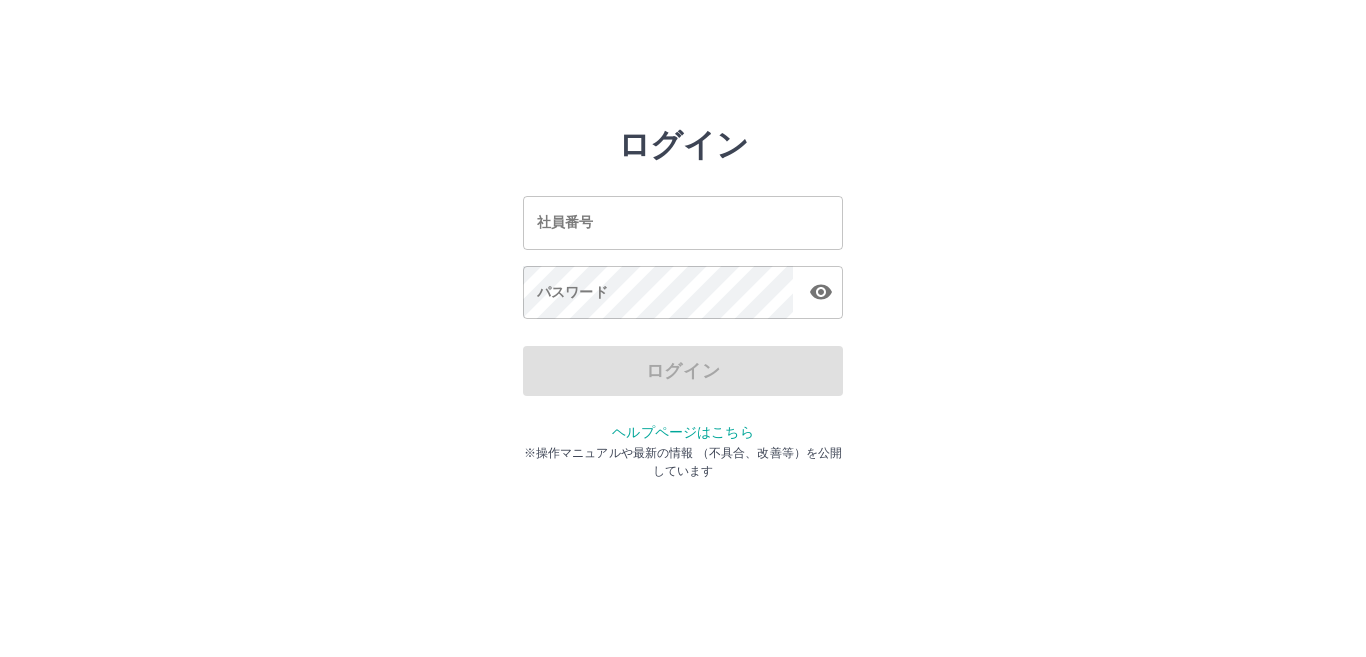scroll, scrollTop: 0, scrollLeft: 0, axis: both 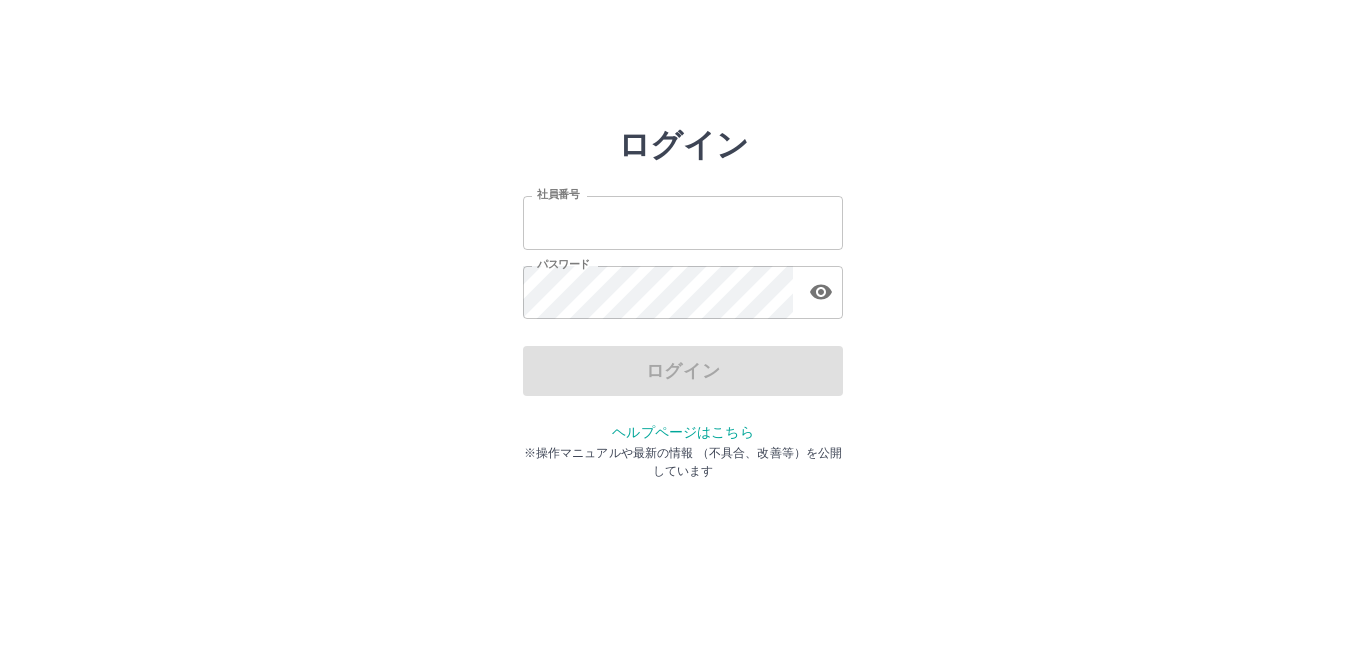type on "*******" 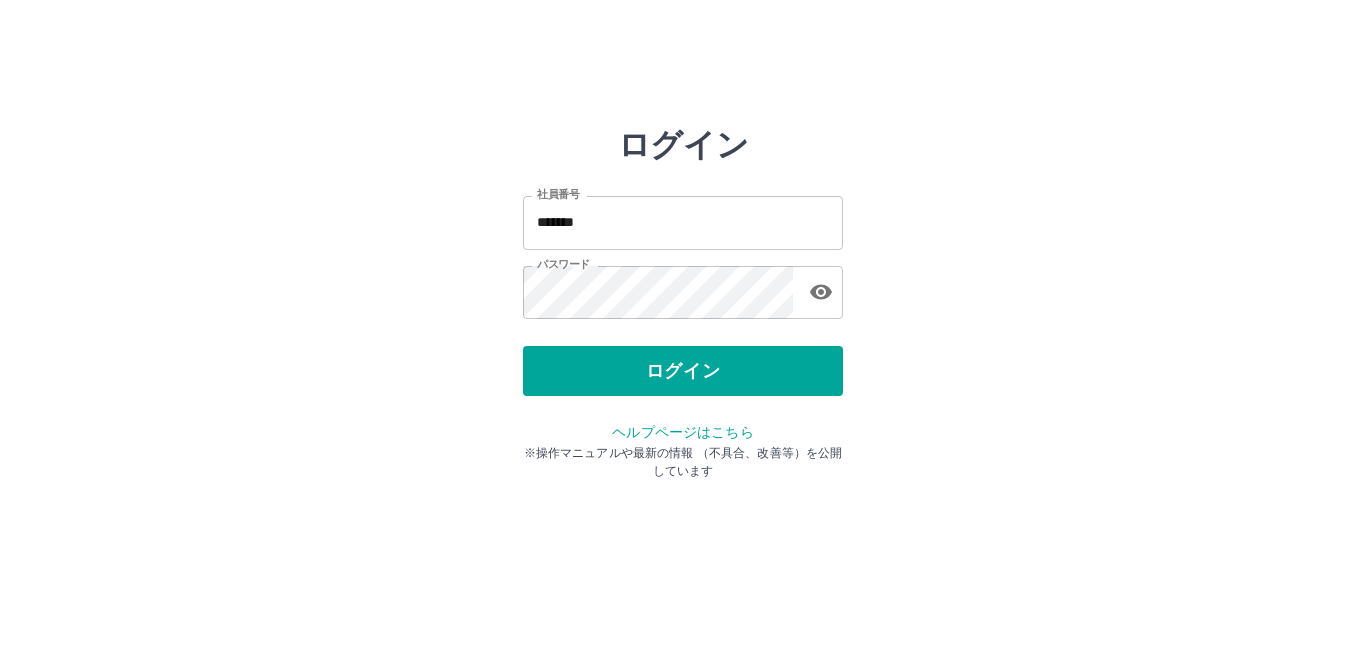 drag, startPoint x: 1365, startPoint y: 9, endPoint x: 962, endPoint y: 52, distance: 405.28757 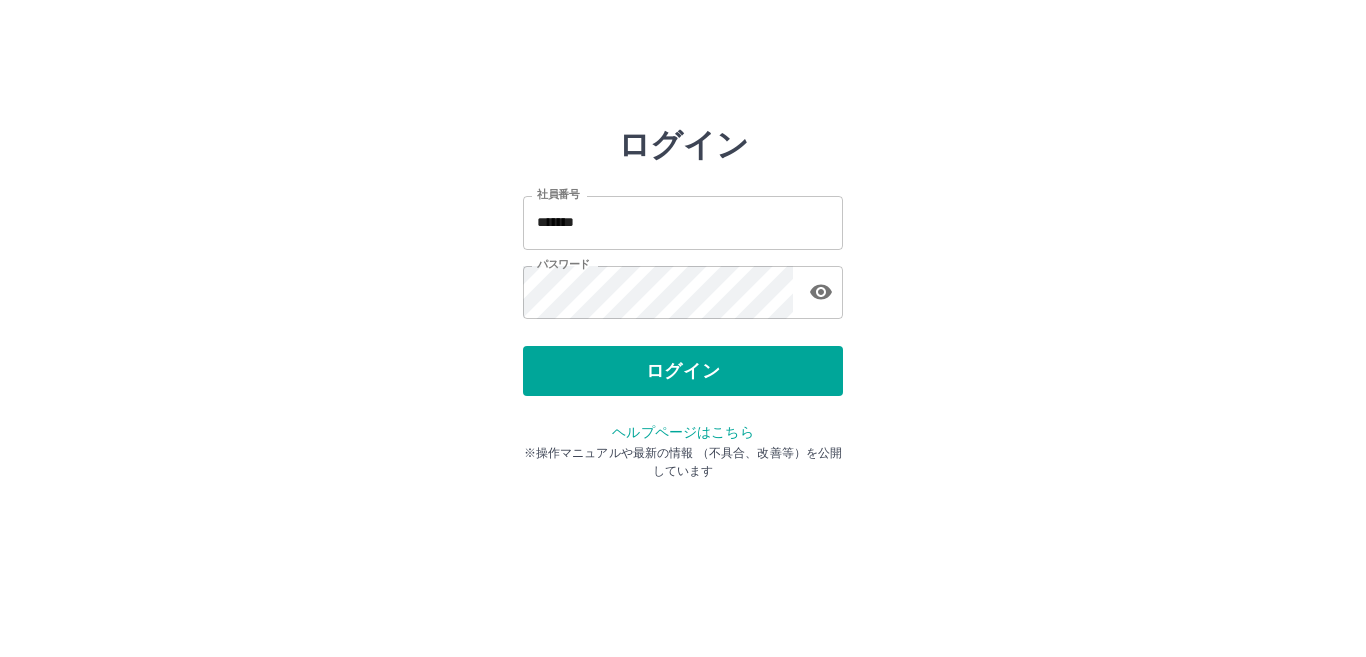 click on "ログイン 社員番号 ******* 社員番号 パスワード パスワード ログイン ヘルプページはこちら ※操作マニュアルや最新の情報 （不具合、改善等）を公開しています" at bounding box center [683, 286] 